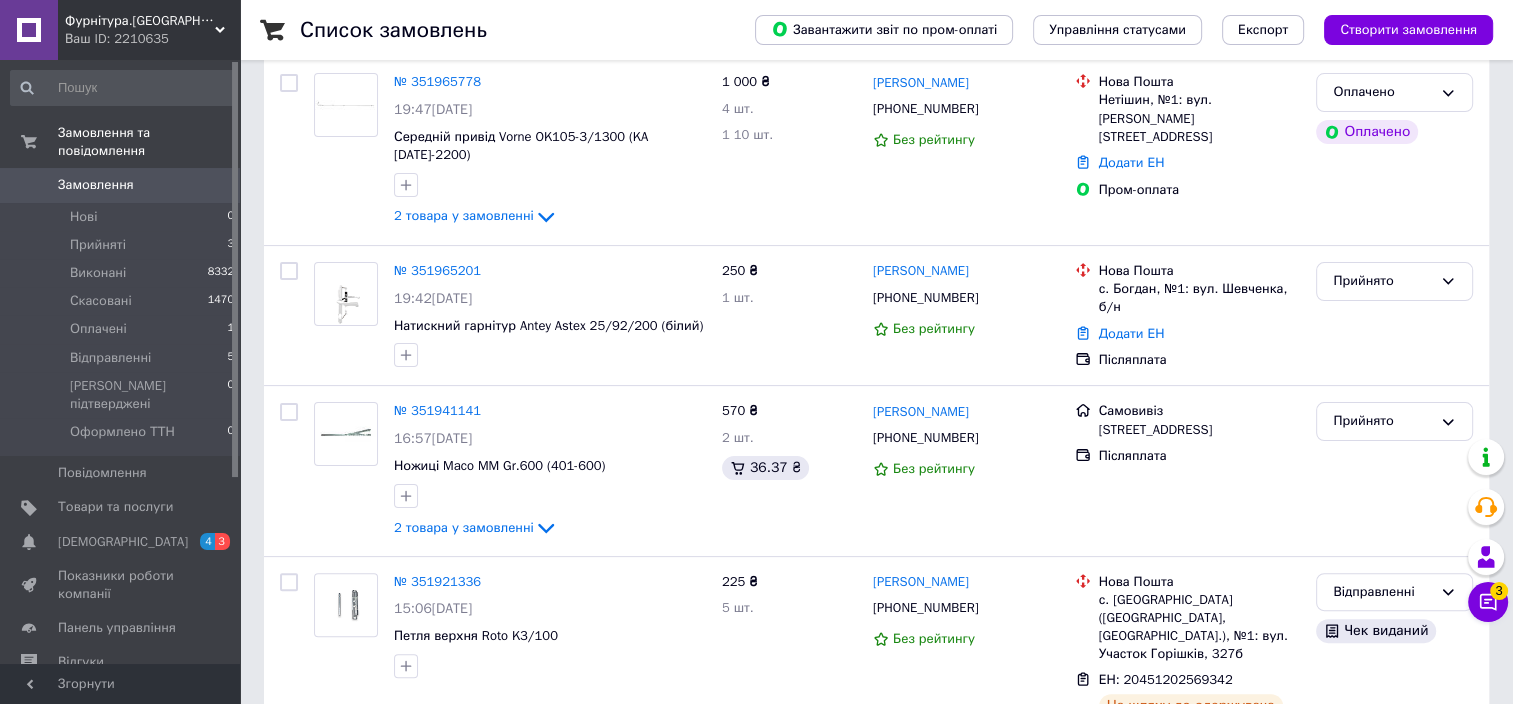 scroll, scrollTop: 400, scrollLeft: 0, axis: vertical 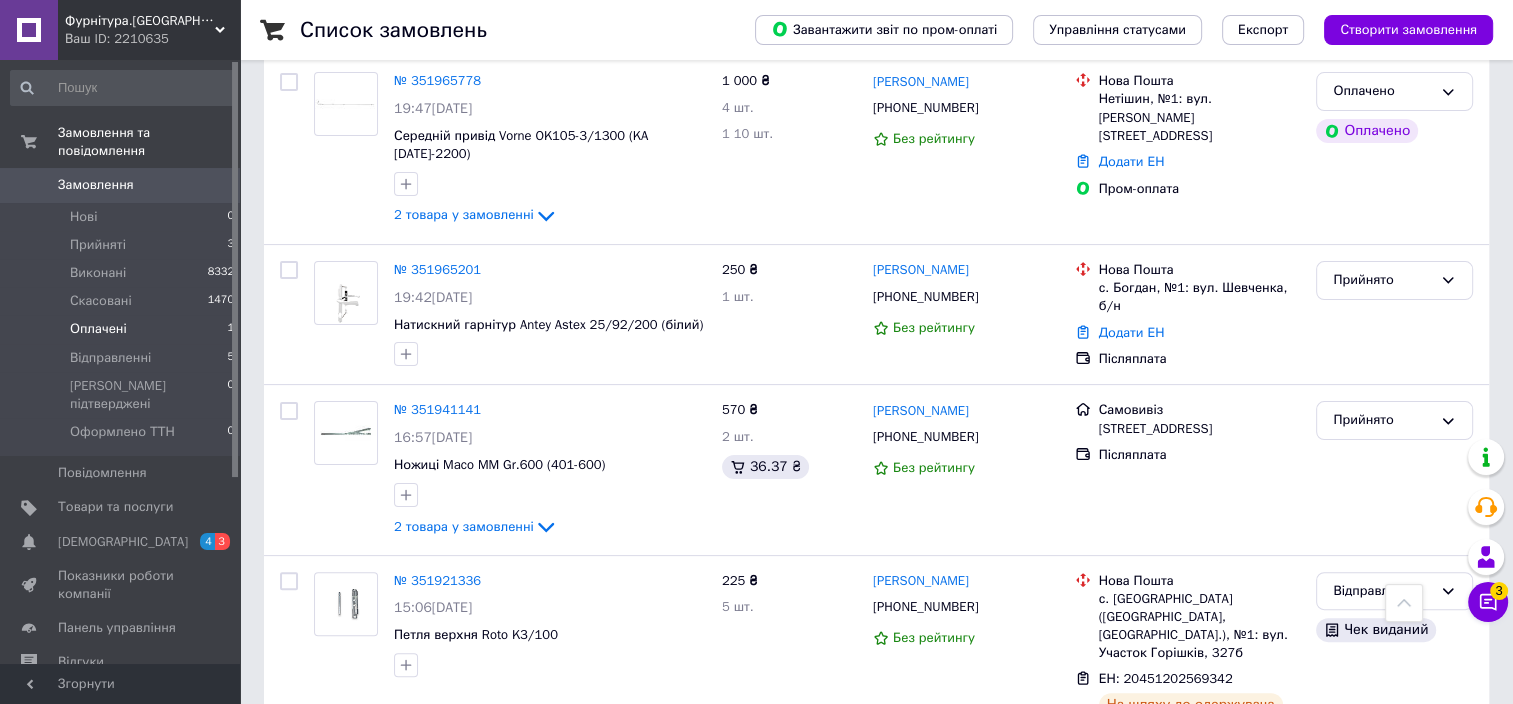 click on "Оплачені" at bounding box center [98, 329] 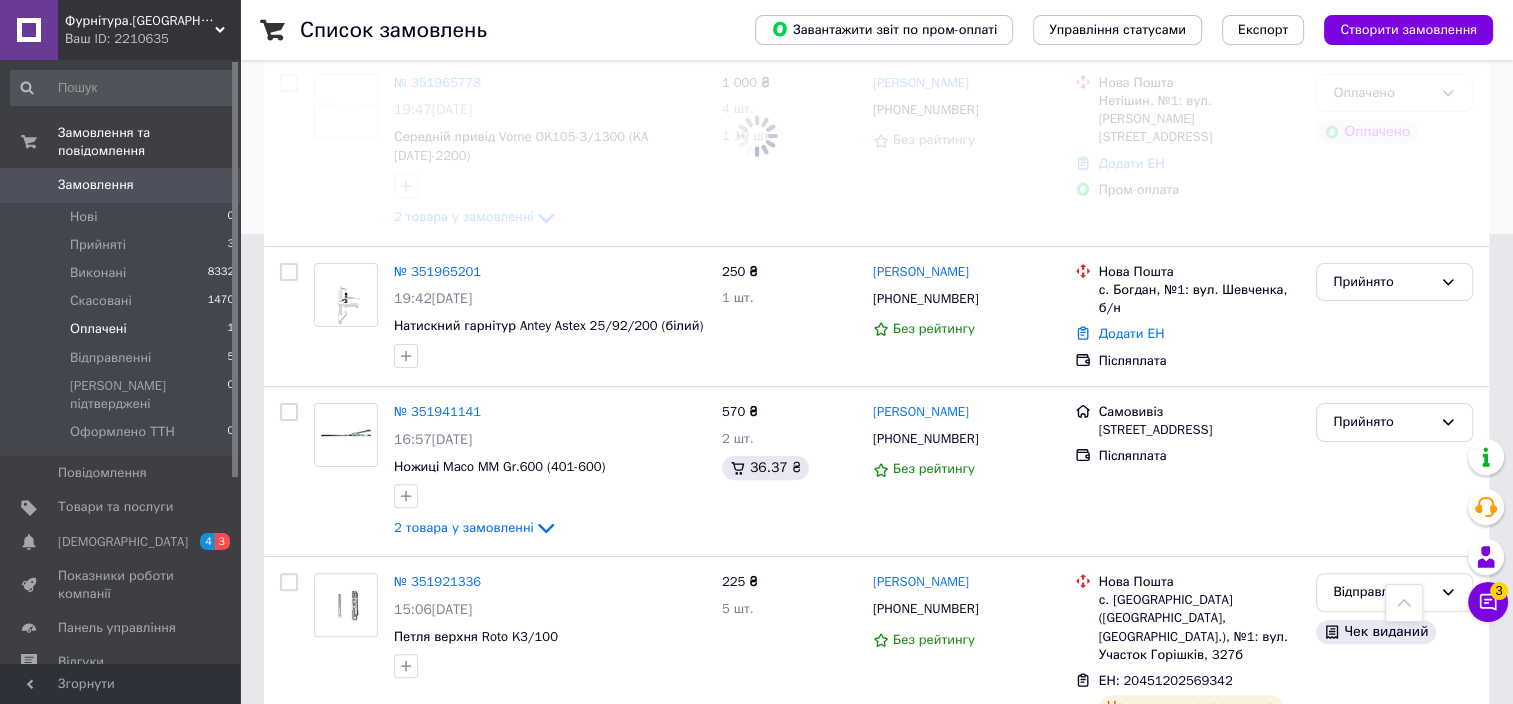 scroll, scrollTop: 0, scrollLeft: 0, axis: both 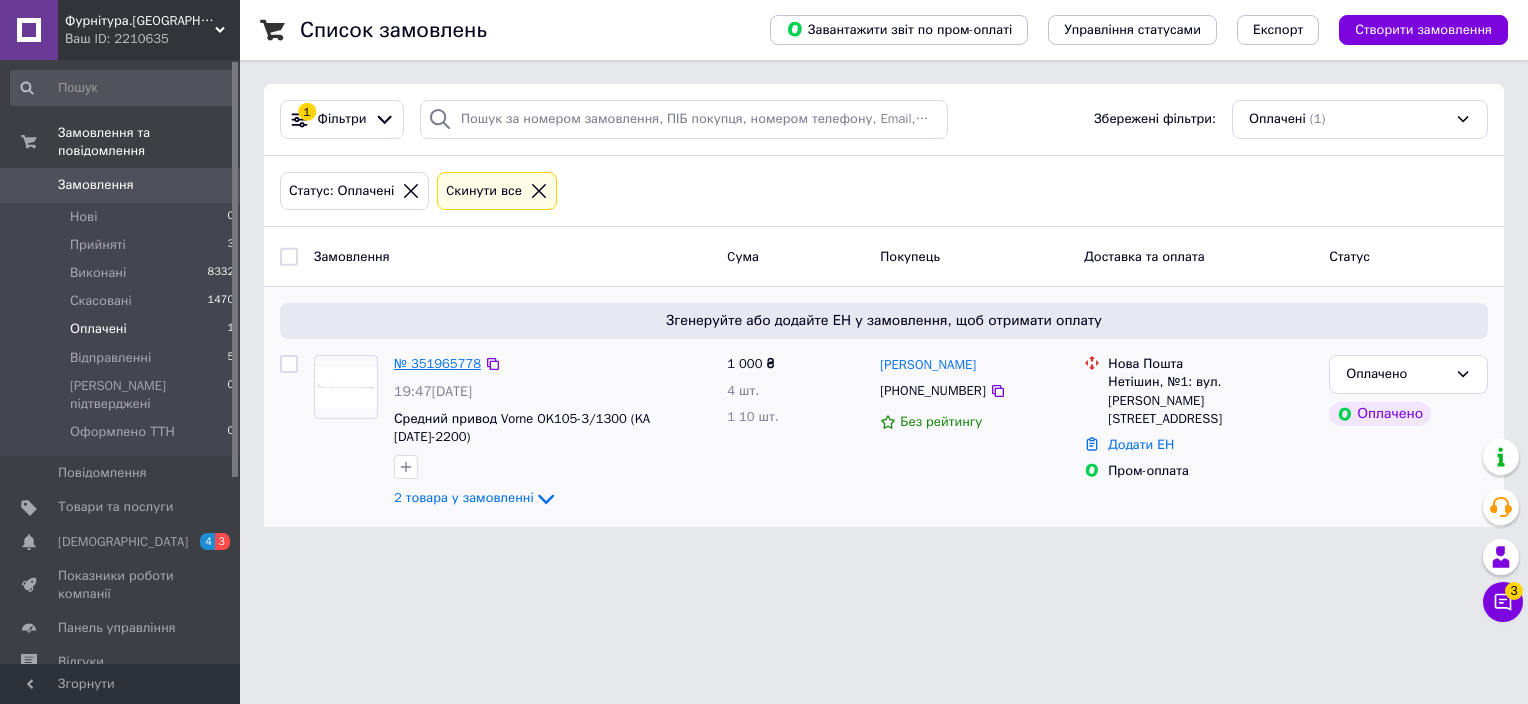 click on "№ 351965778" at bounding box center (437, 363) 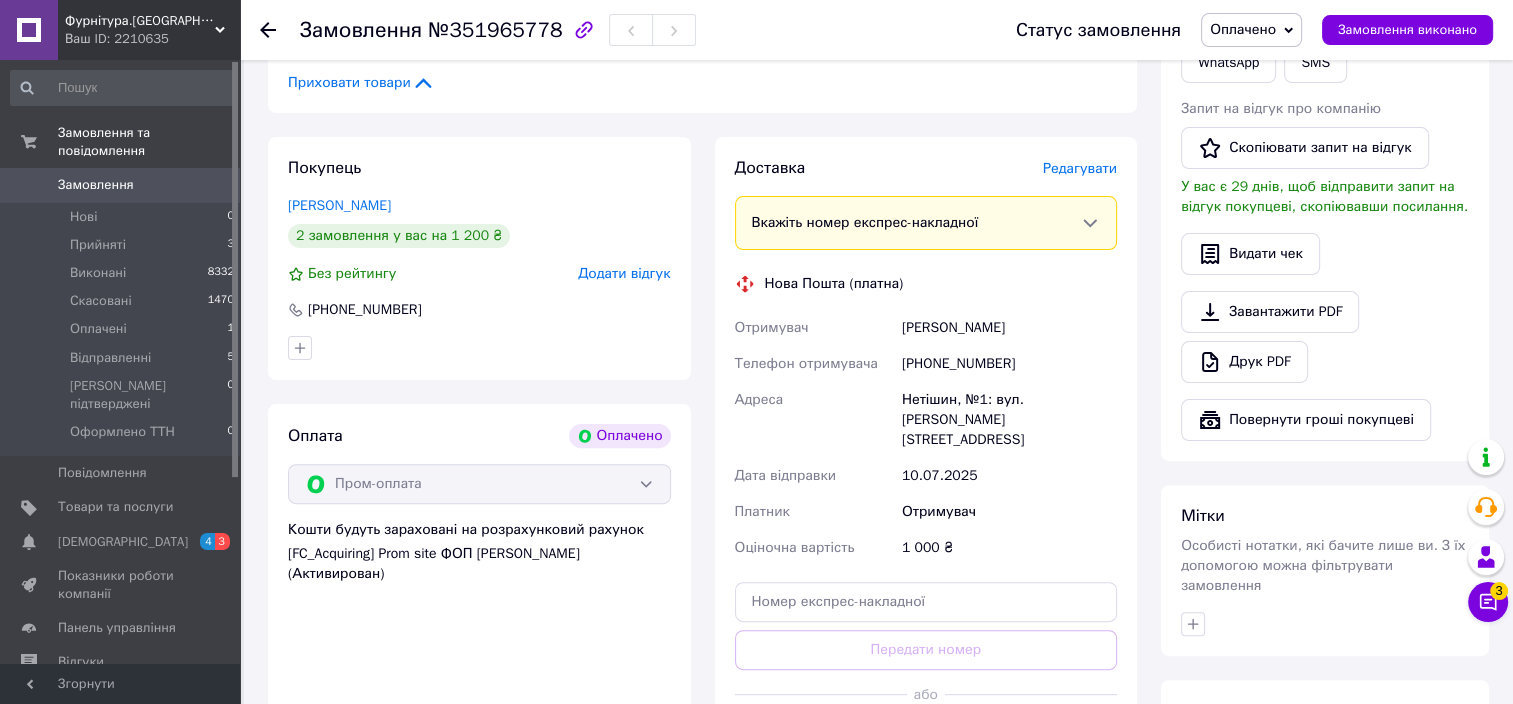 scroll, scrollTop: 100, scrollLeft: 0, axis: vertical 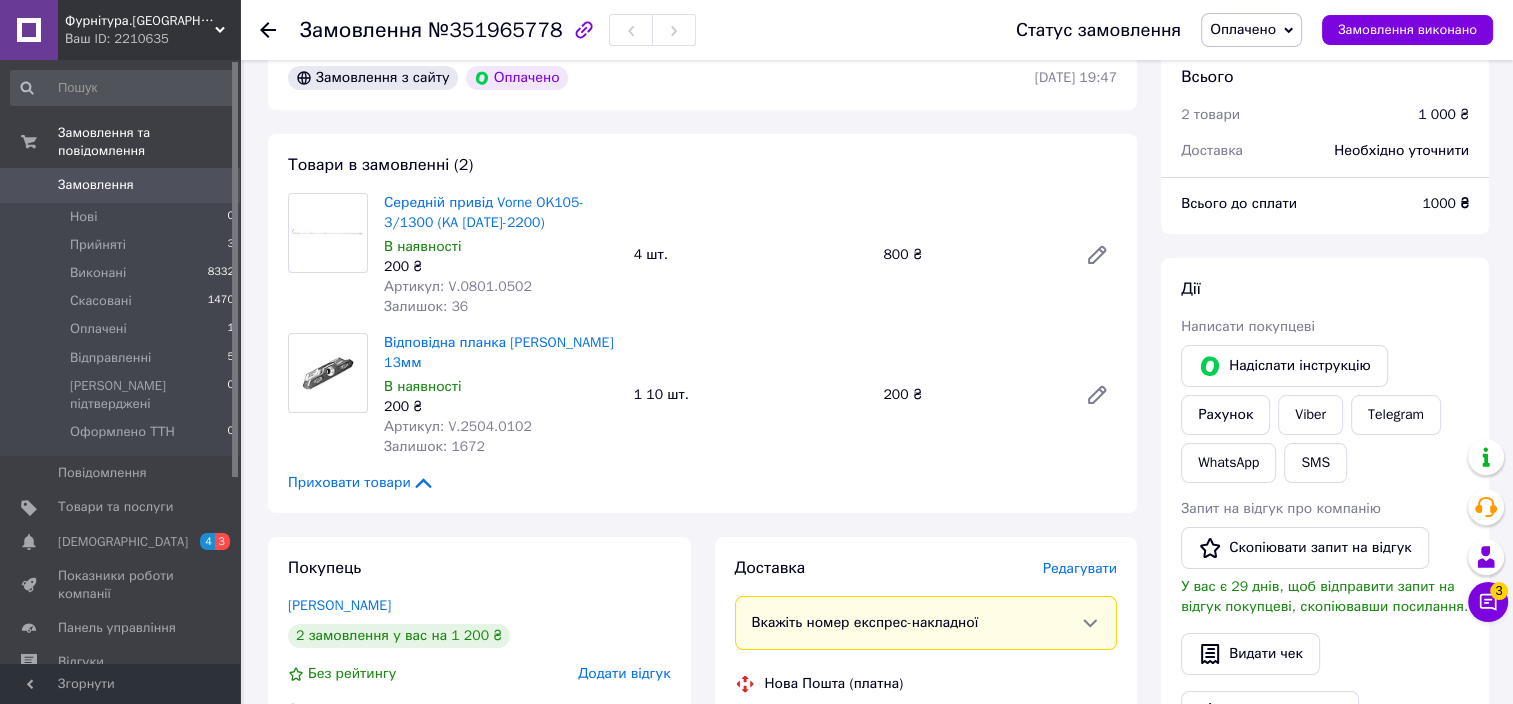 click on "Оплачено" at bounding box center [1243, 29] 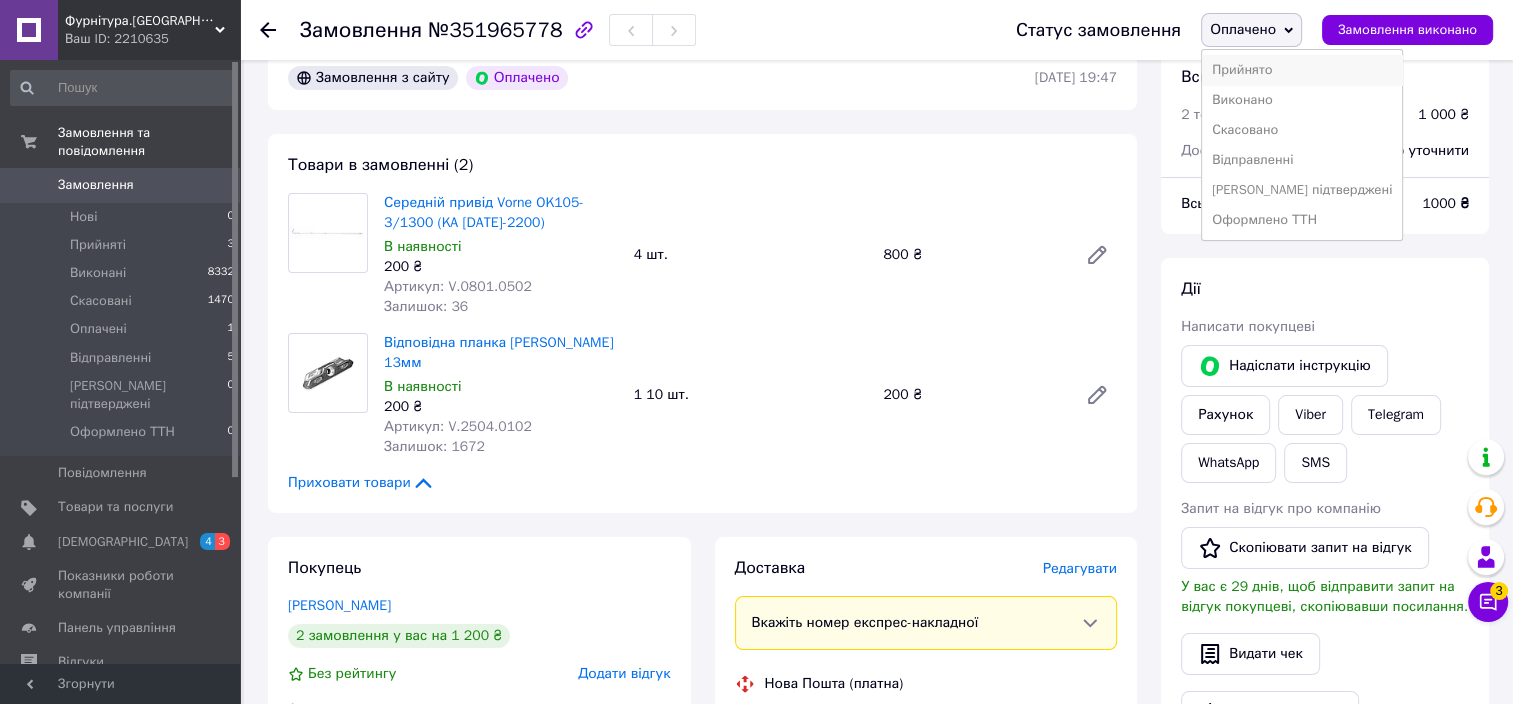 click on "Прийнято" at bounding box center [1302, 70] 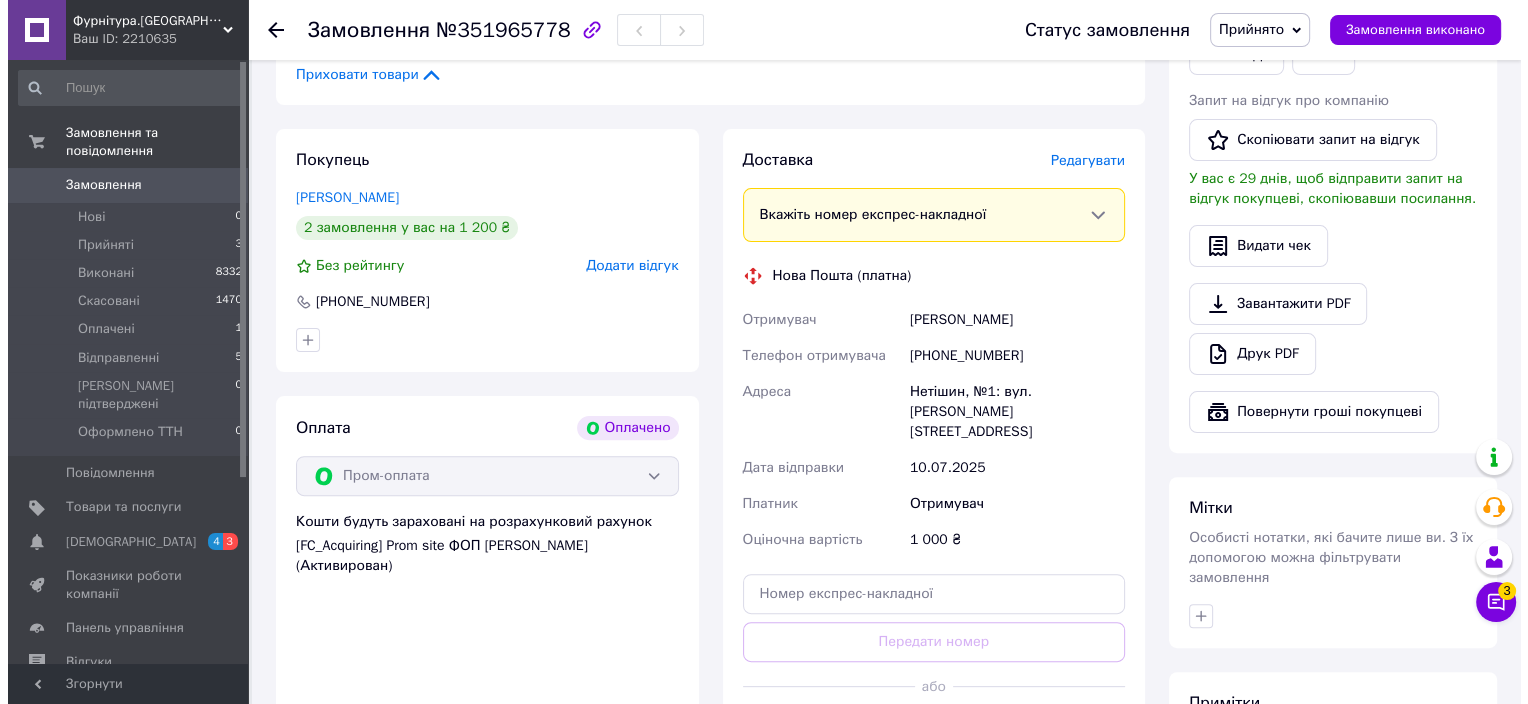 scroll, scrollTop: 400, scrollLeft: 0, axis: vertical 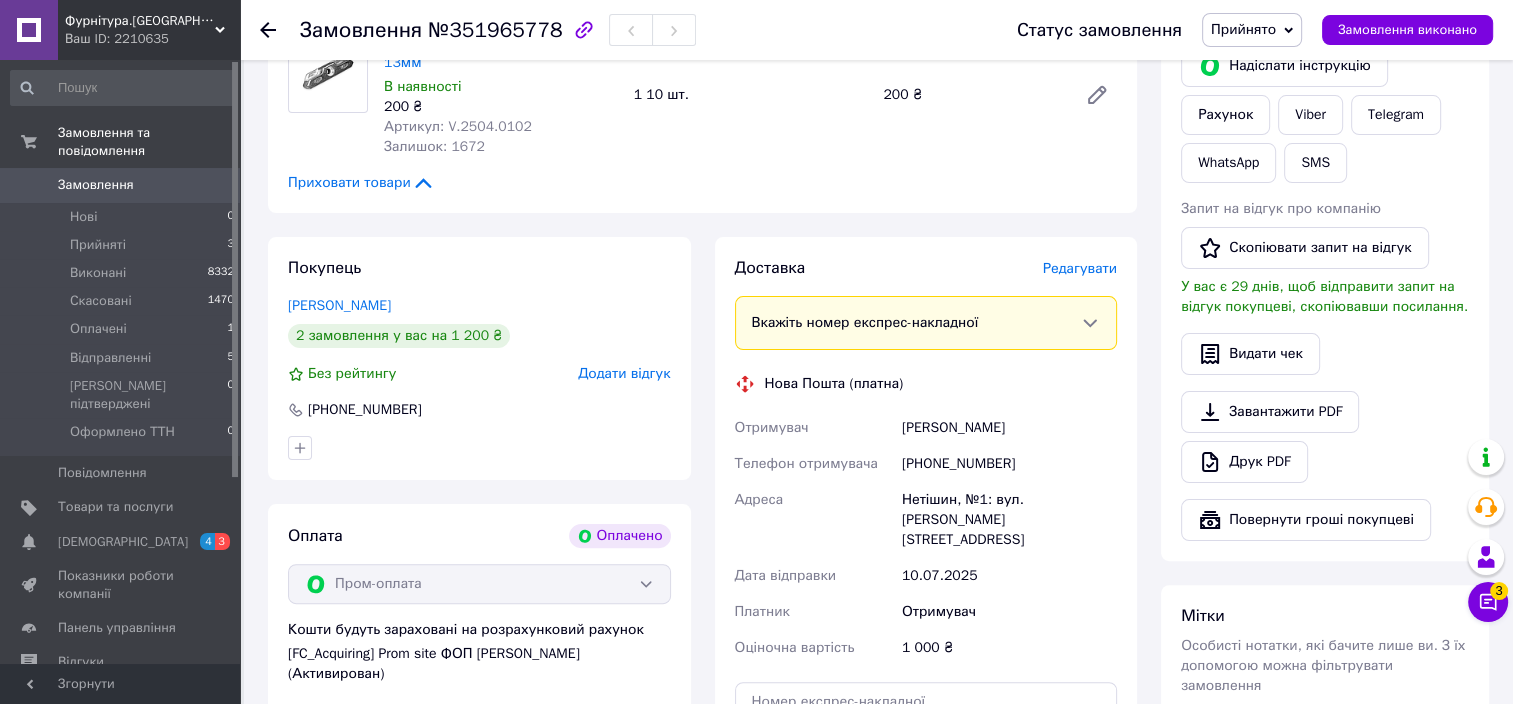 click on "Редагувати" at bounding box center (1080, 268) 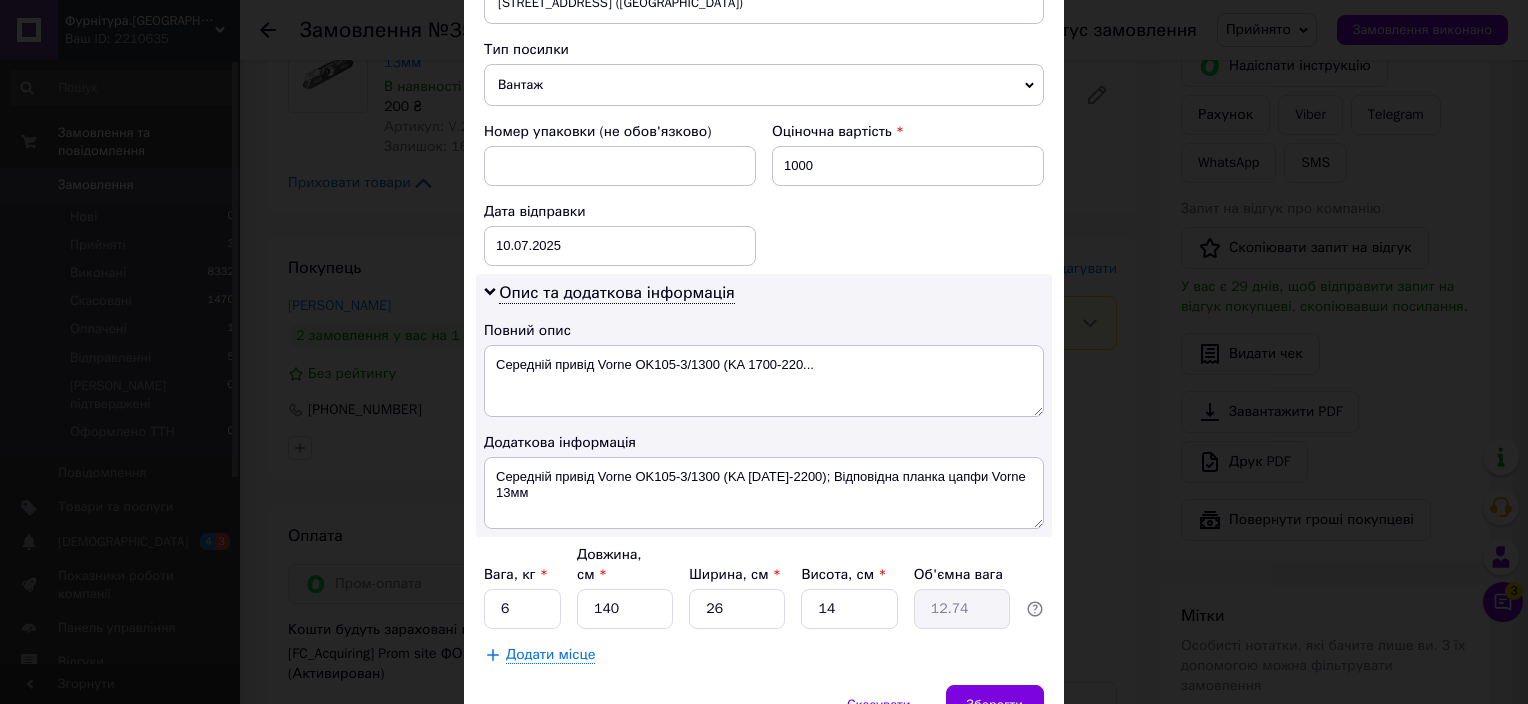 scroll, scrollTop: 841, scrollLeft: 0, axis: vertical 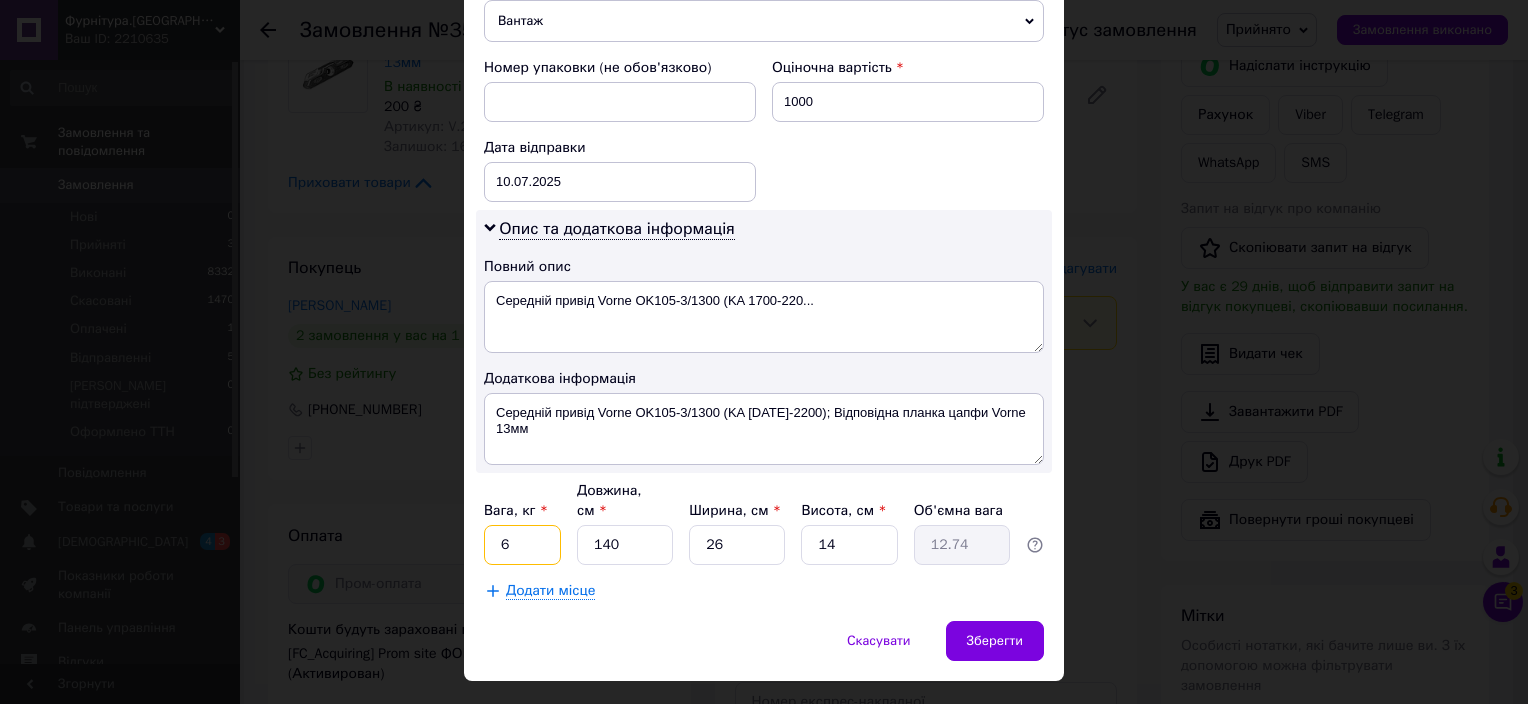 click on "6" at bounding box center [522, 545] 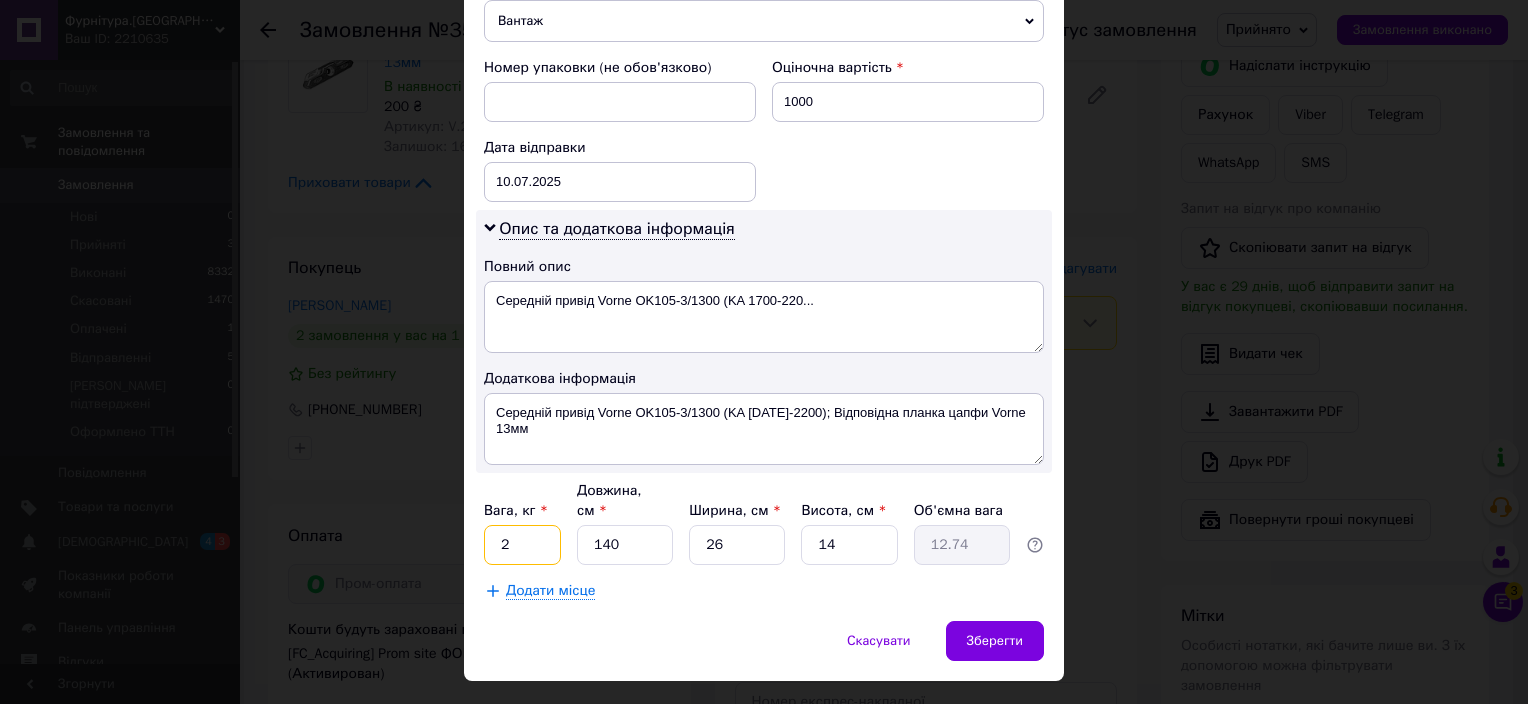 type on "2" 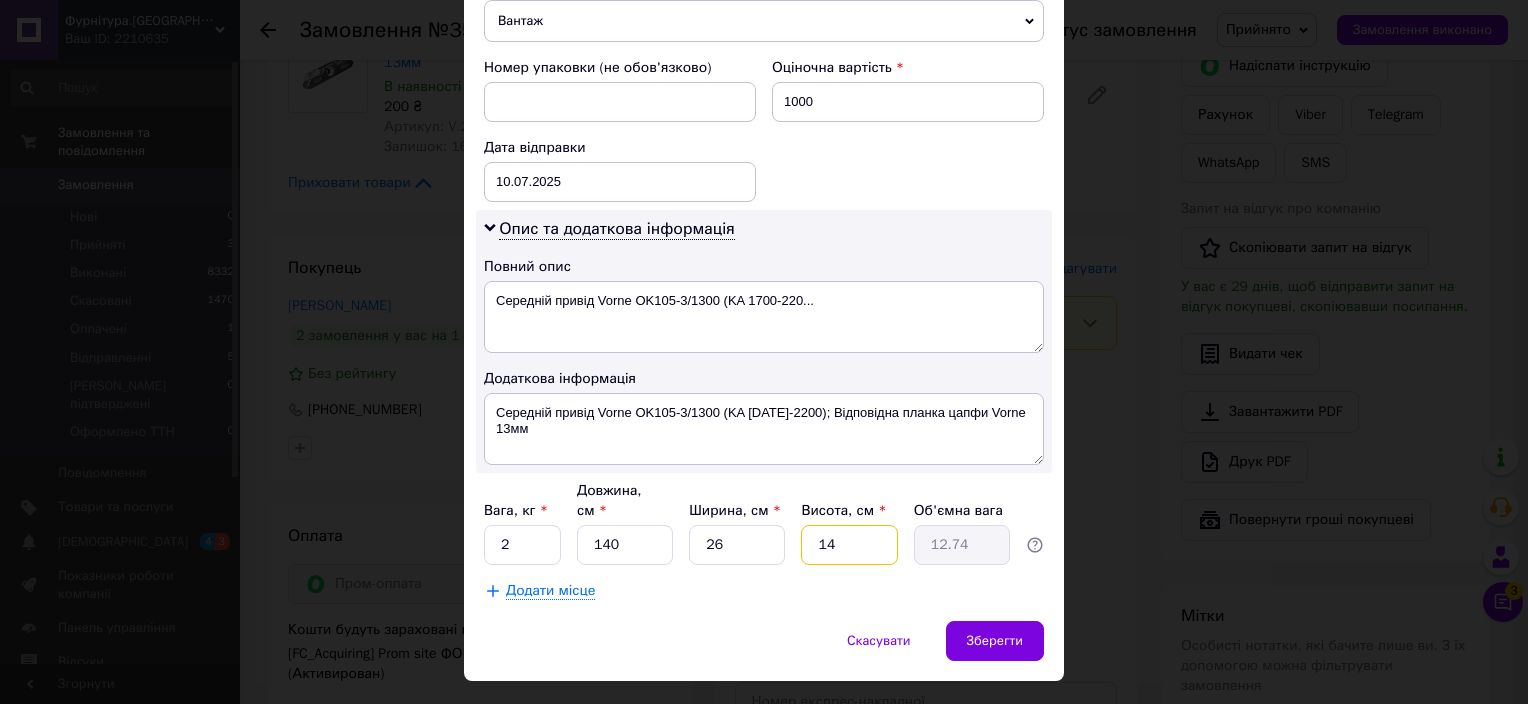 click on "14" at bounding box center [849, 545] 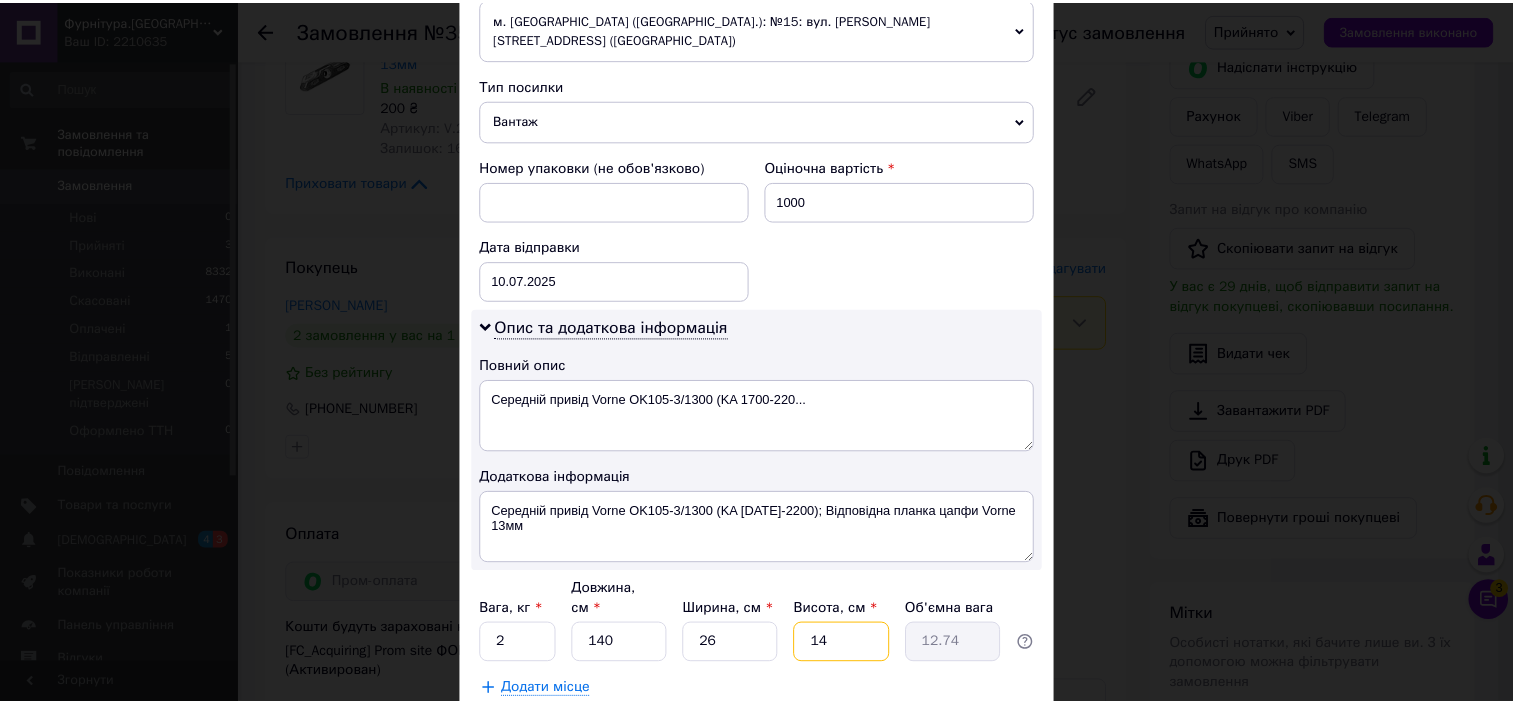 scroll, scrollTop: 841, scrollLeft: 0, axis: vertical 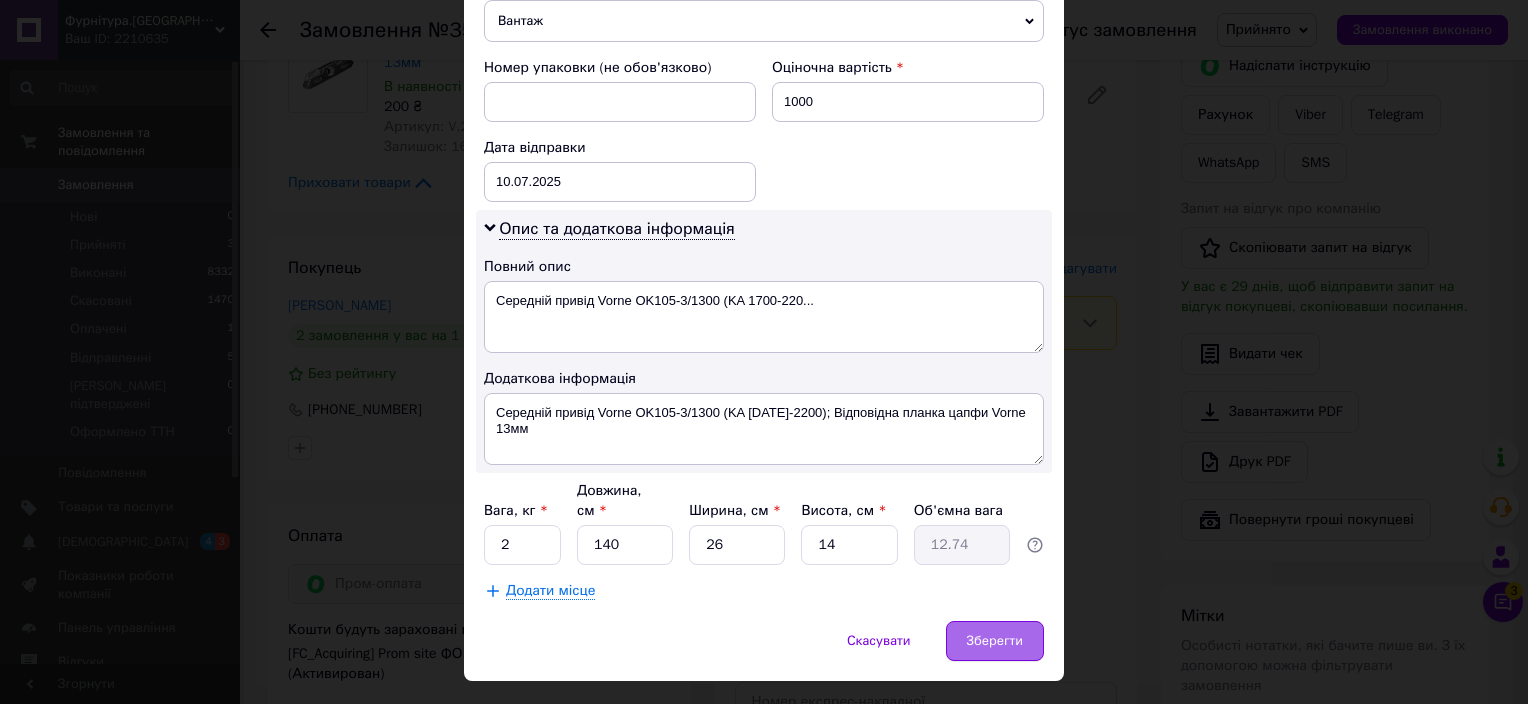 click on "Зберегти" at bounding box center [995, 641] 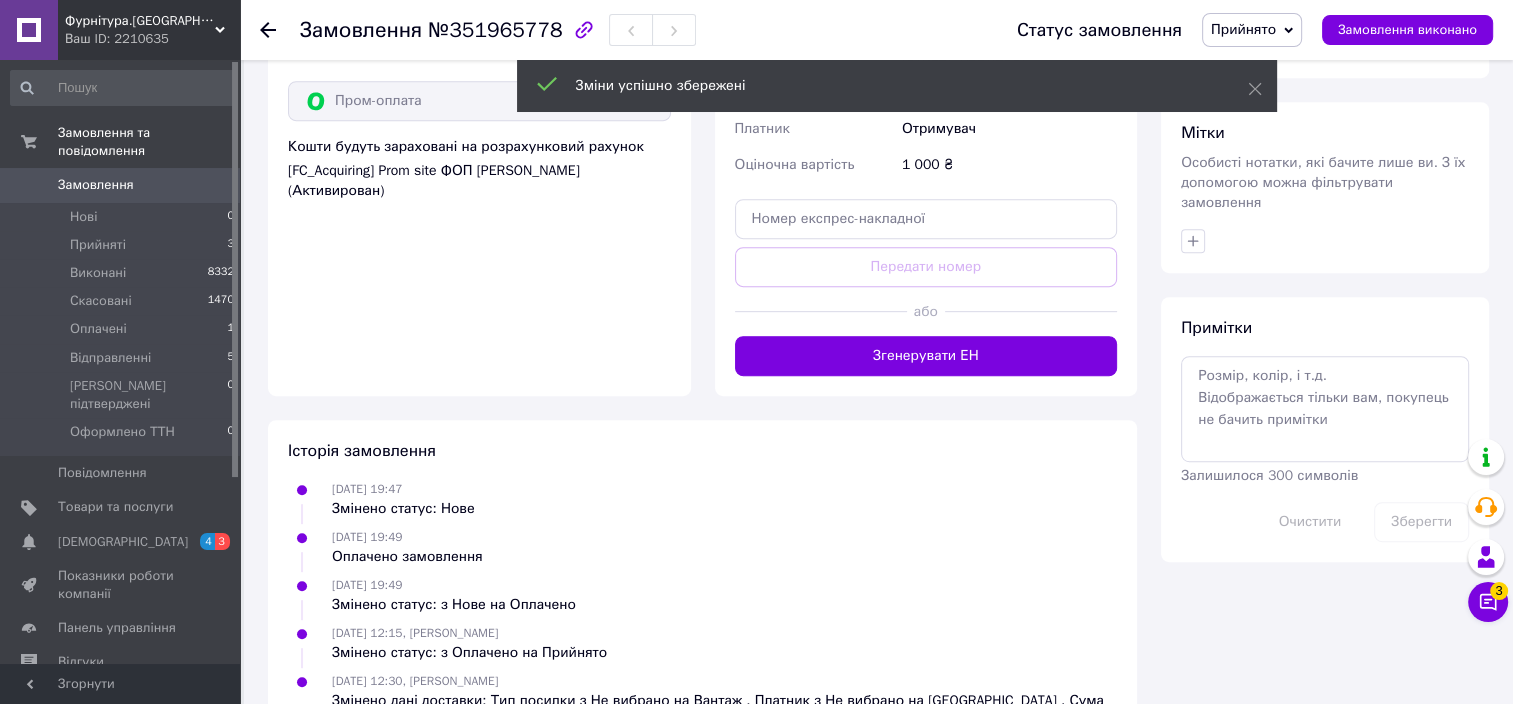scroll, scrollTop: 800, scrollLeft: 0, axis: vertical 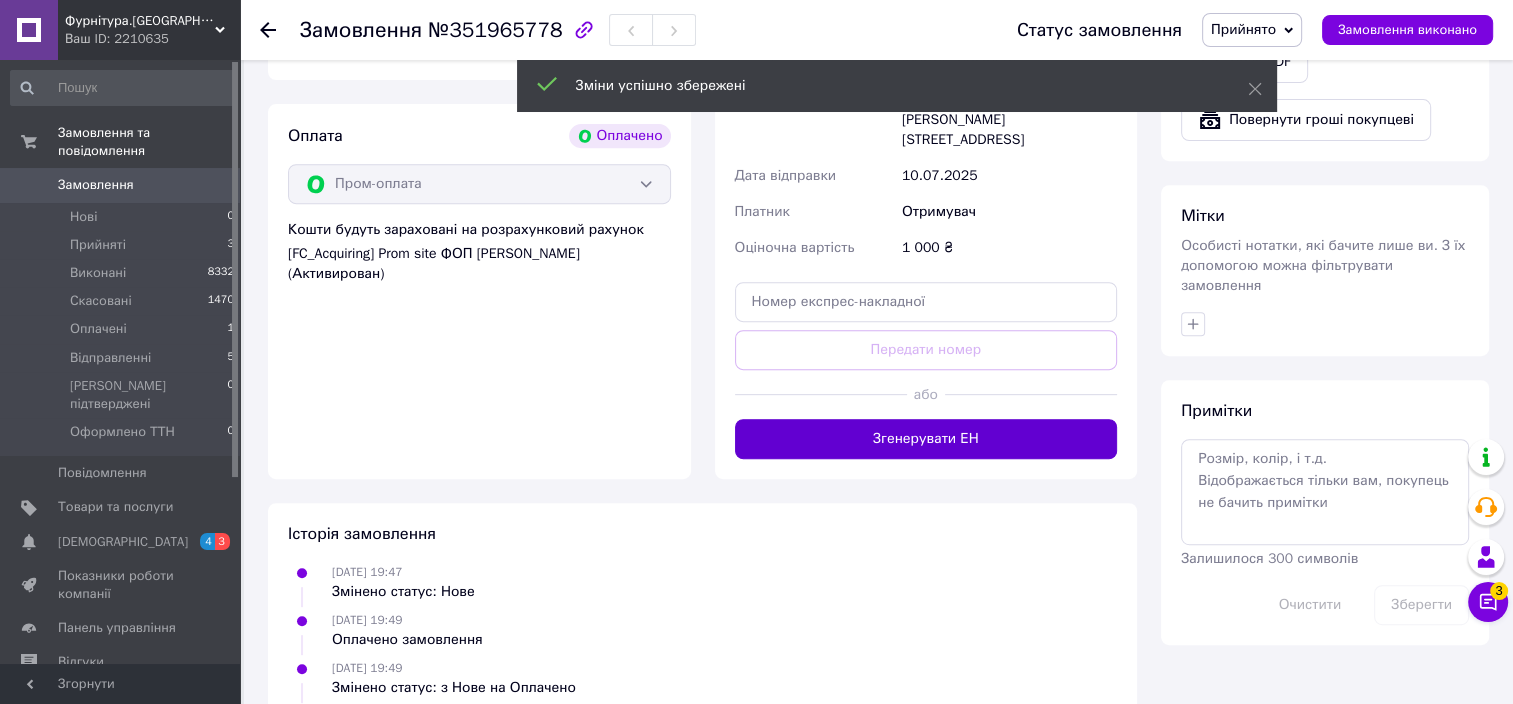 click on "Згенерувати ЕН" at bounding box center (926, 439) 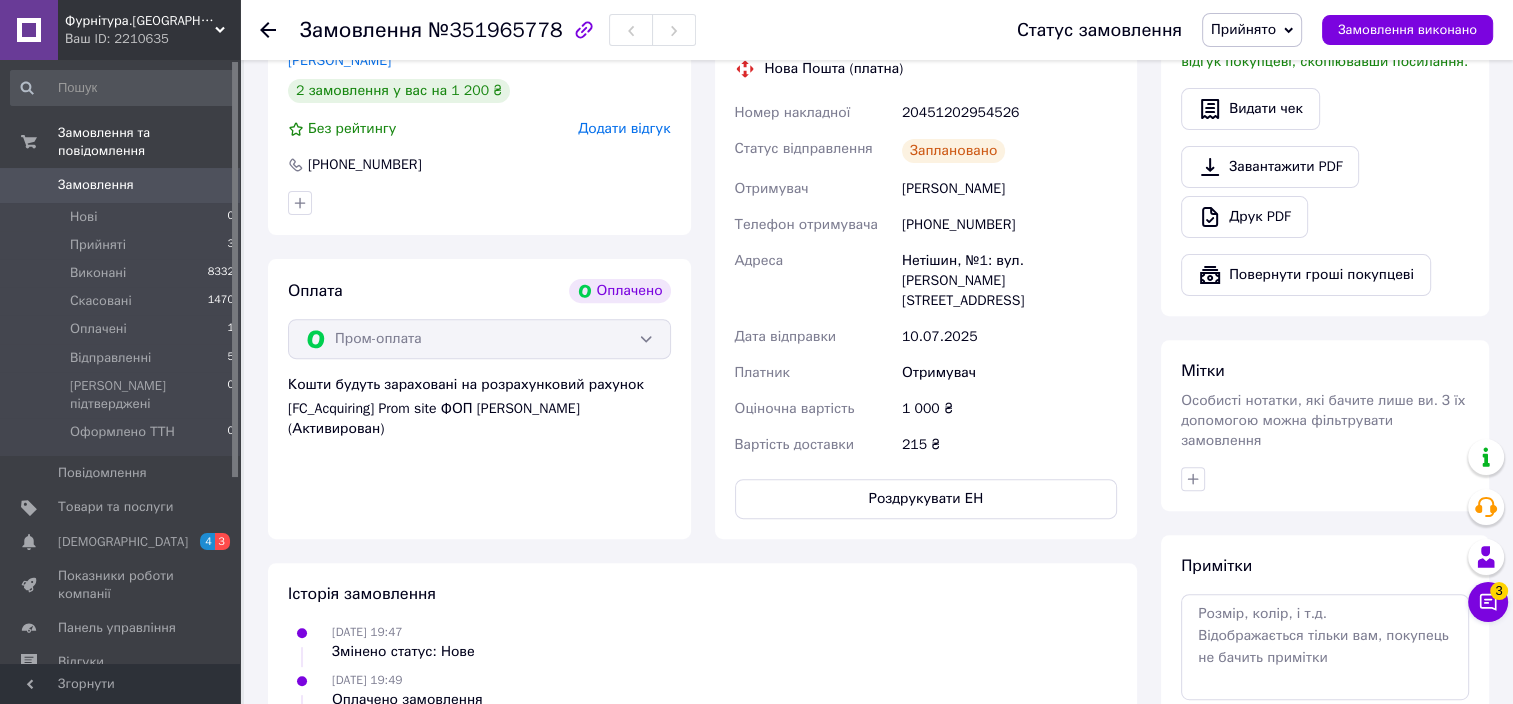 scroll, scrollTop: 700, scrollLeft: 0, axis: vertical 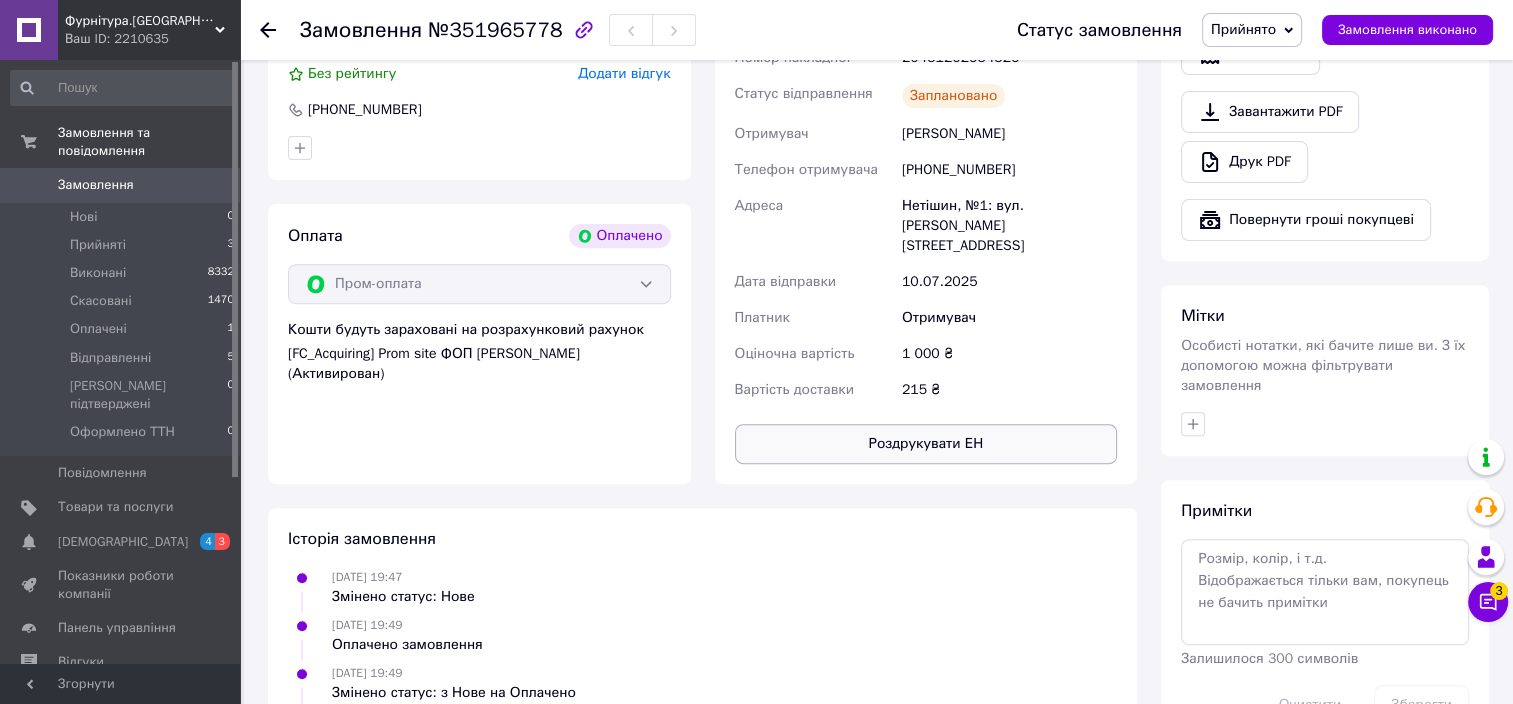 click on "Роздрукувати ЕН" at bounding box center (926, 444) 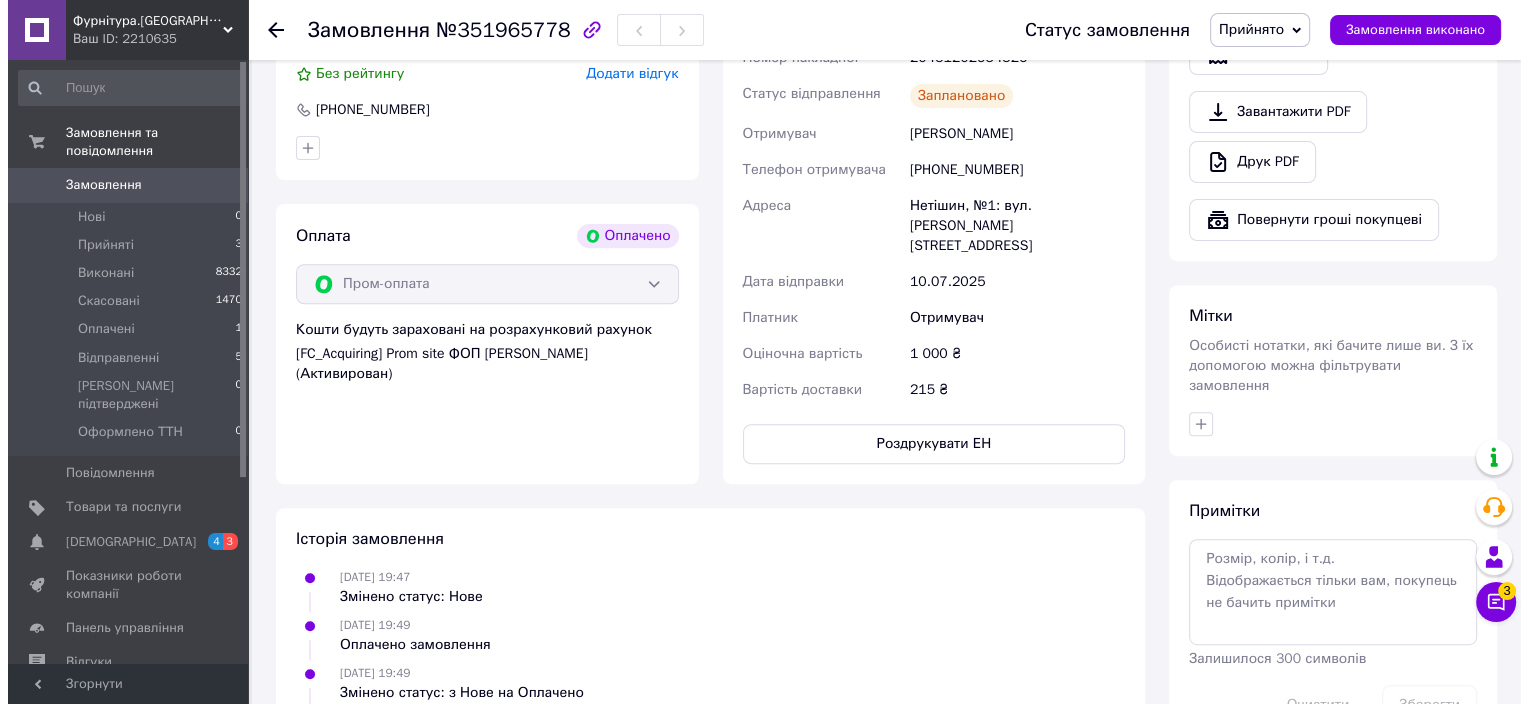 scroll, scrollTop: 600, scrollLeft: 0, axis: vertical 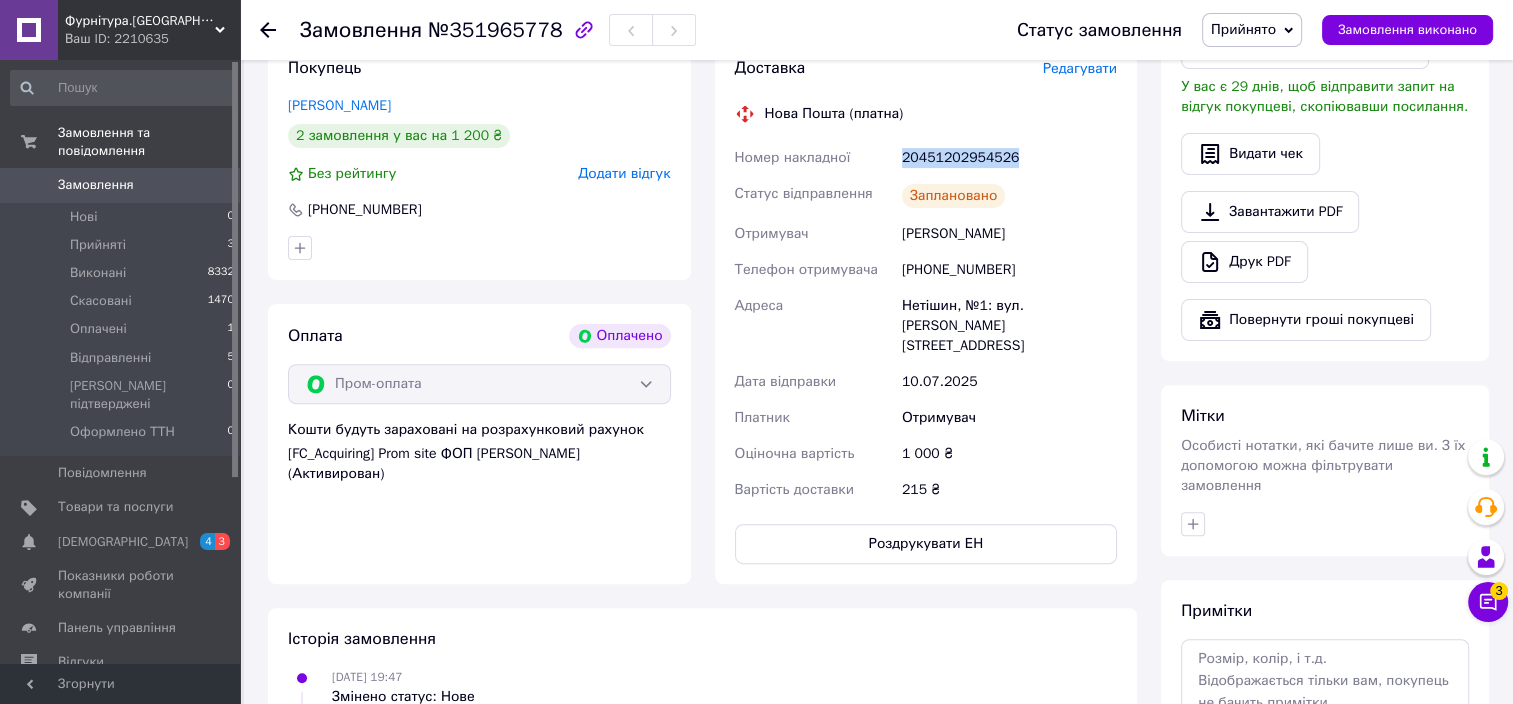 drag, startPoint x: 900, startPoint y: 160, endPoint x: 1023, endPoint y: 158, distance: 123.01626 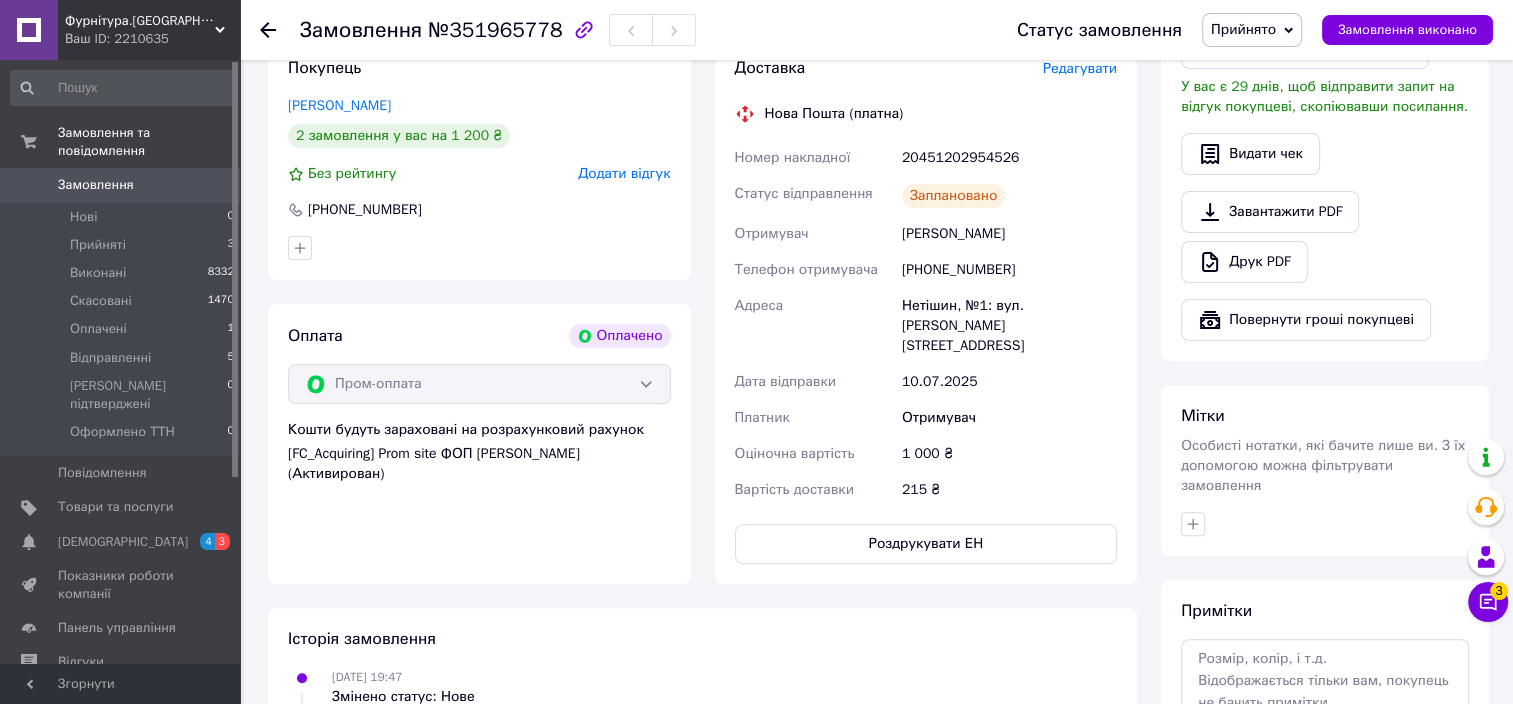 click on "Редагувати" at bounding box center [1080, 68] 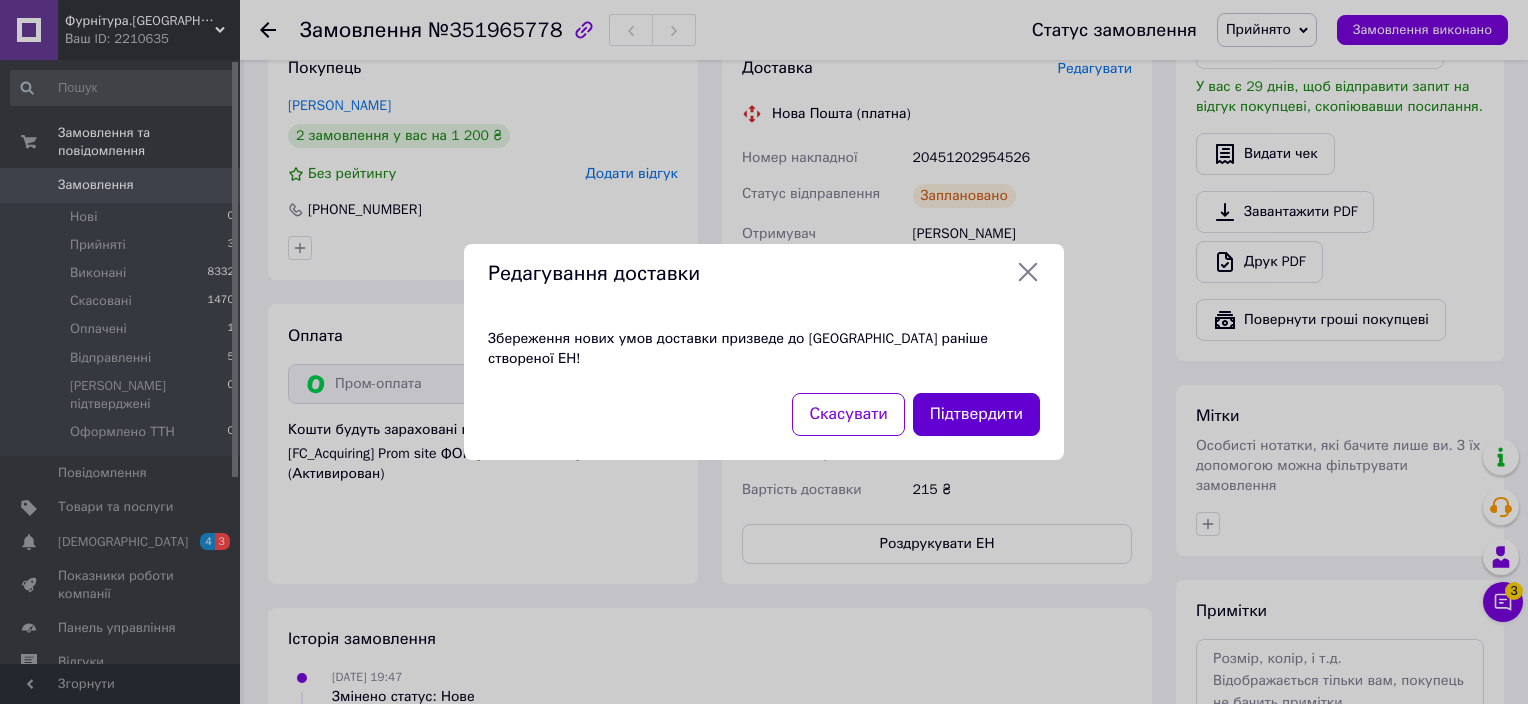 click on "Підтвердити" at bounding box center (976, 414) 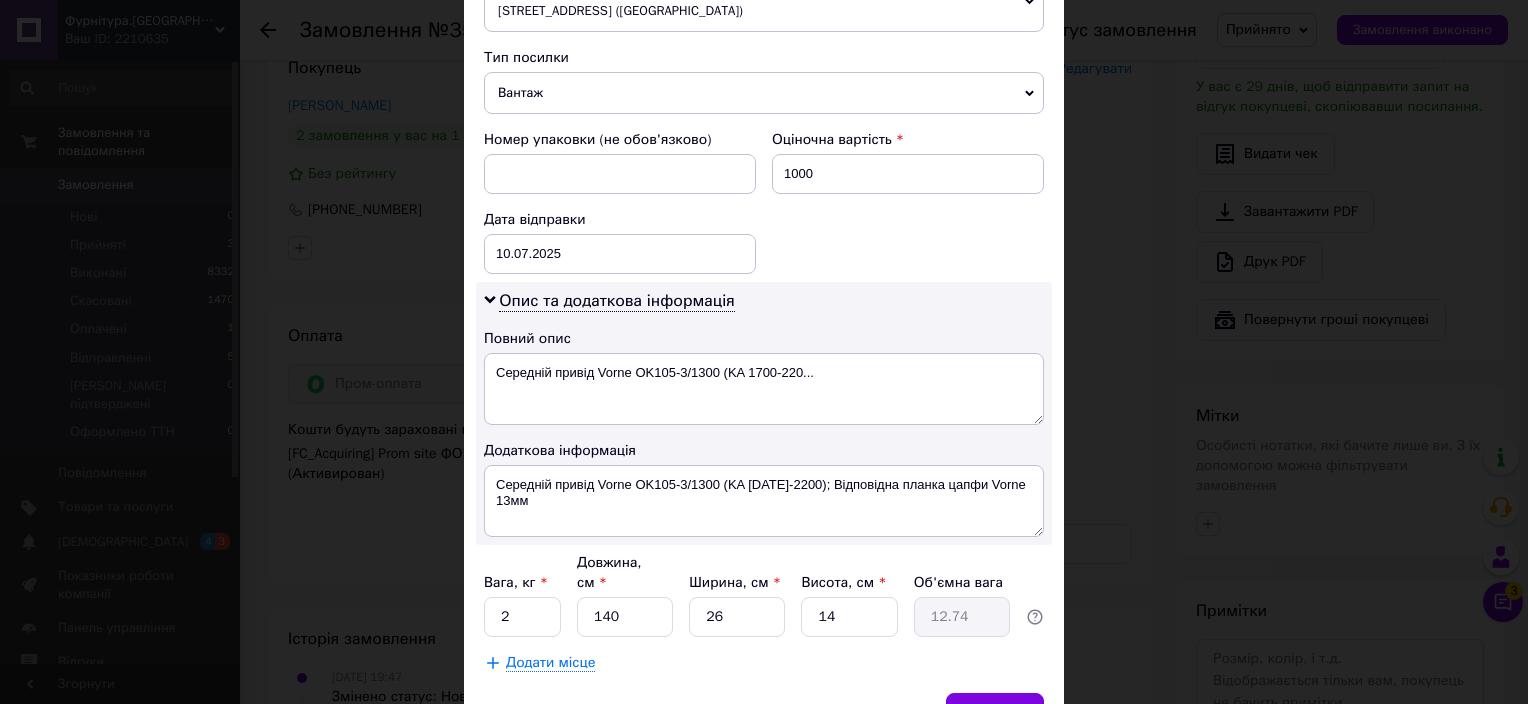 scroll, scrollTop: 841, scrollLeft: 0, axis: vertical 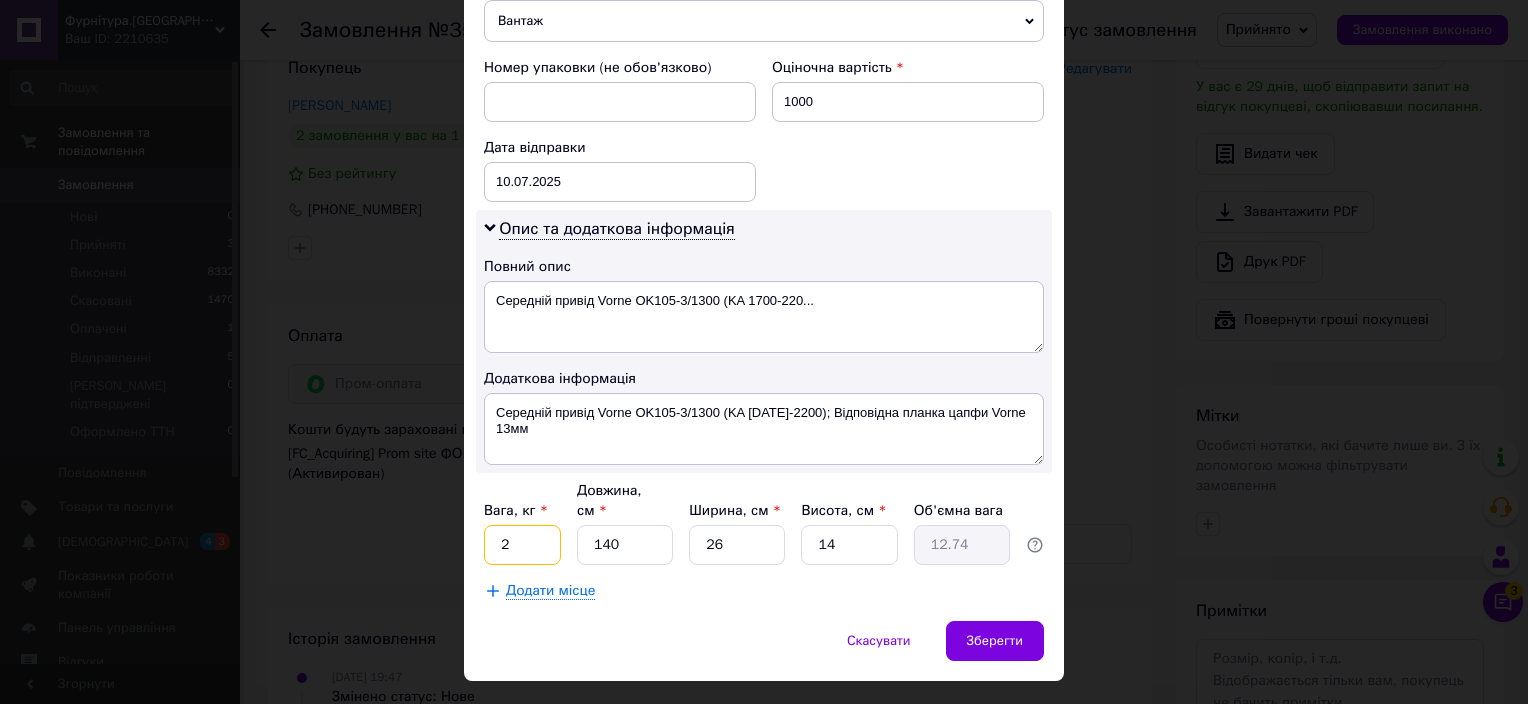 click on "2" at bounding box center [522, 545] 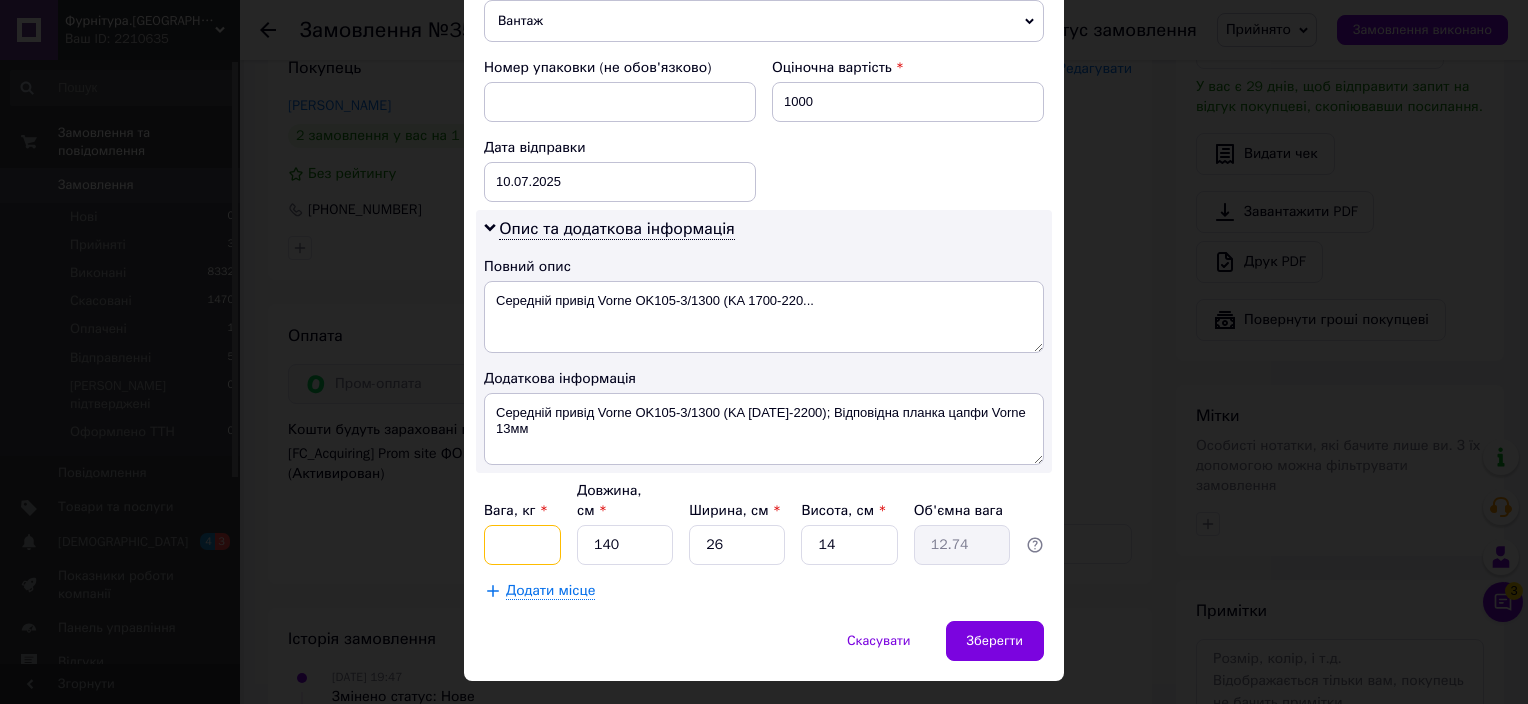 type 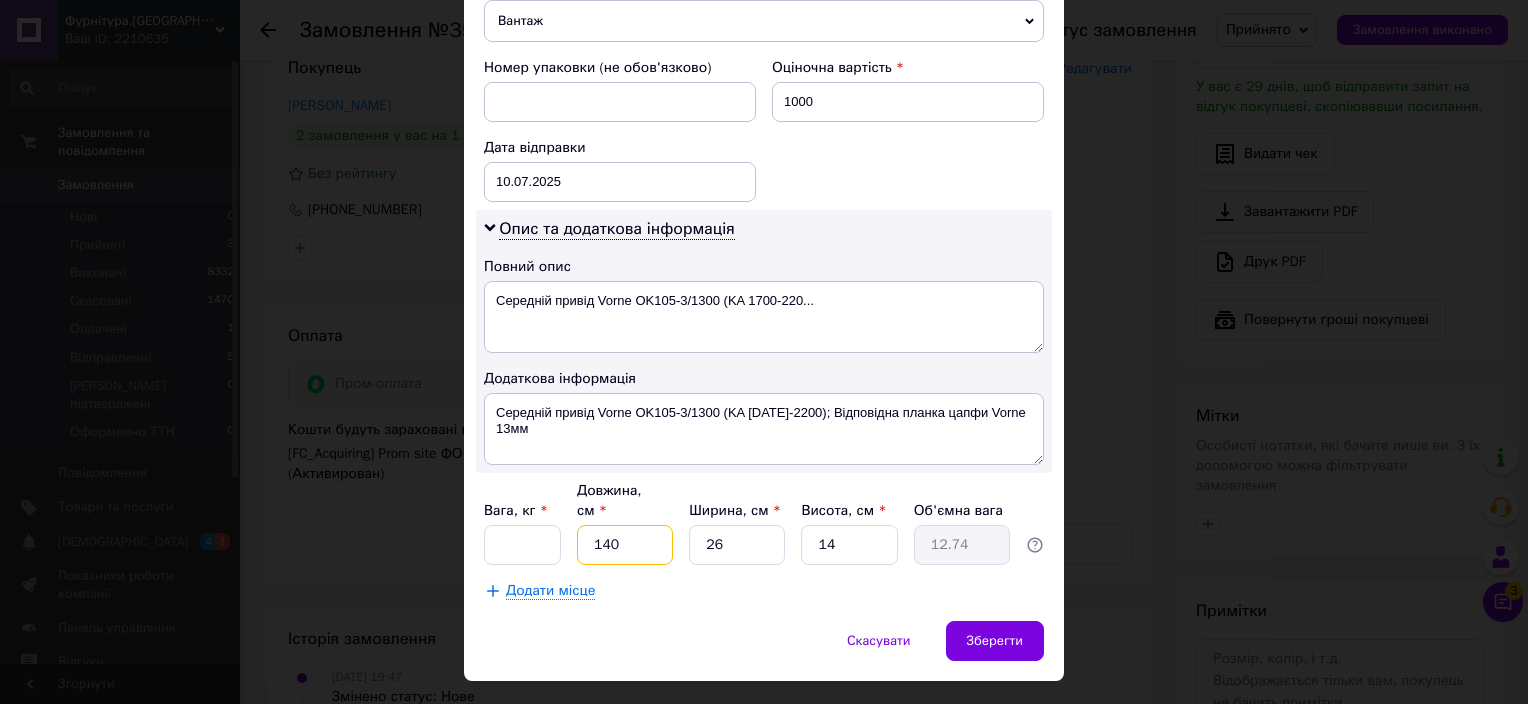 drag, startPoint x: 640, startPoint y: 500, endPoint x: 596, endPoint y: 508, distance: 44.72136 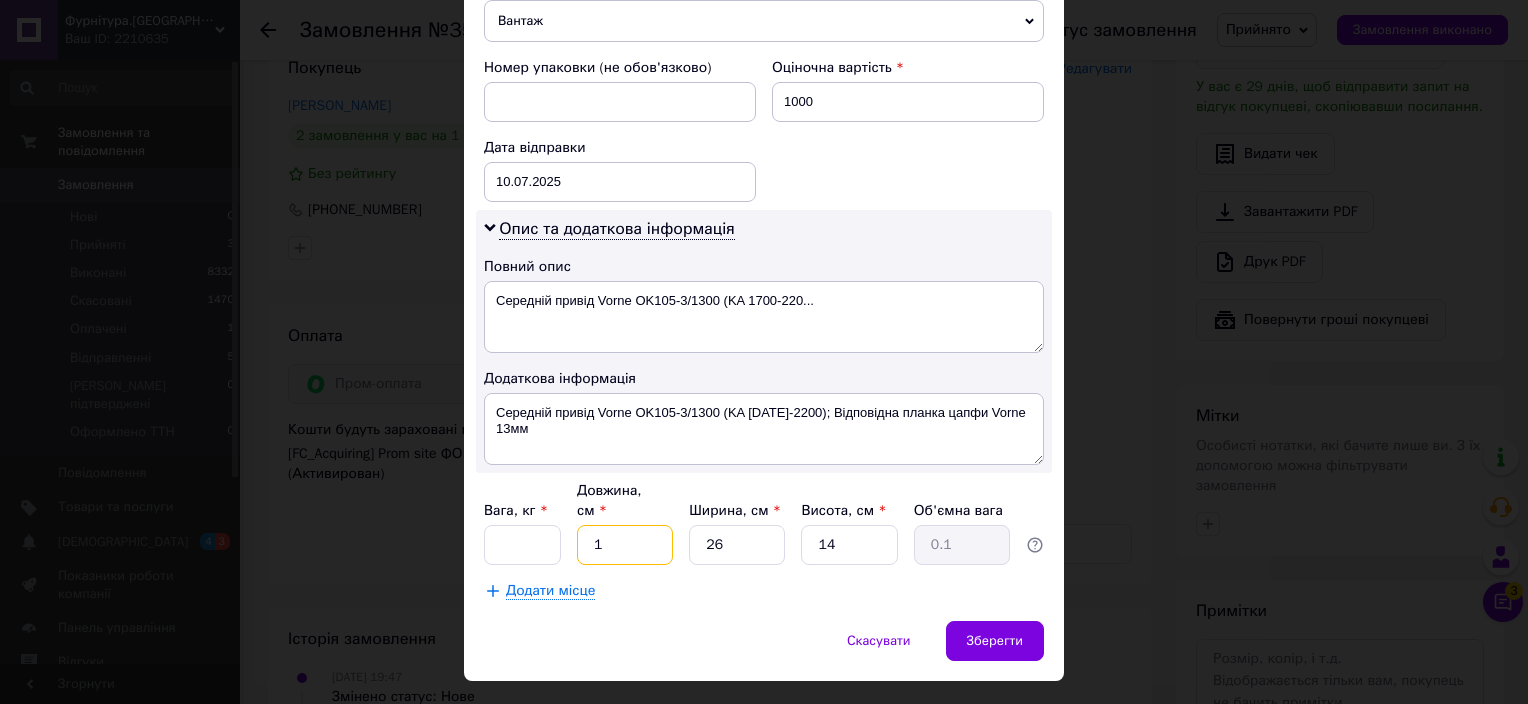 type 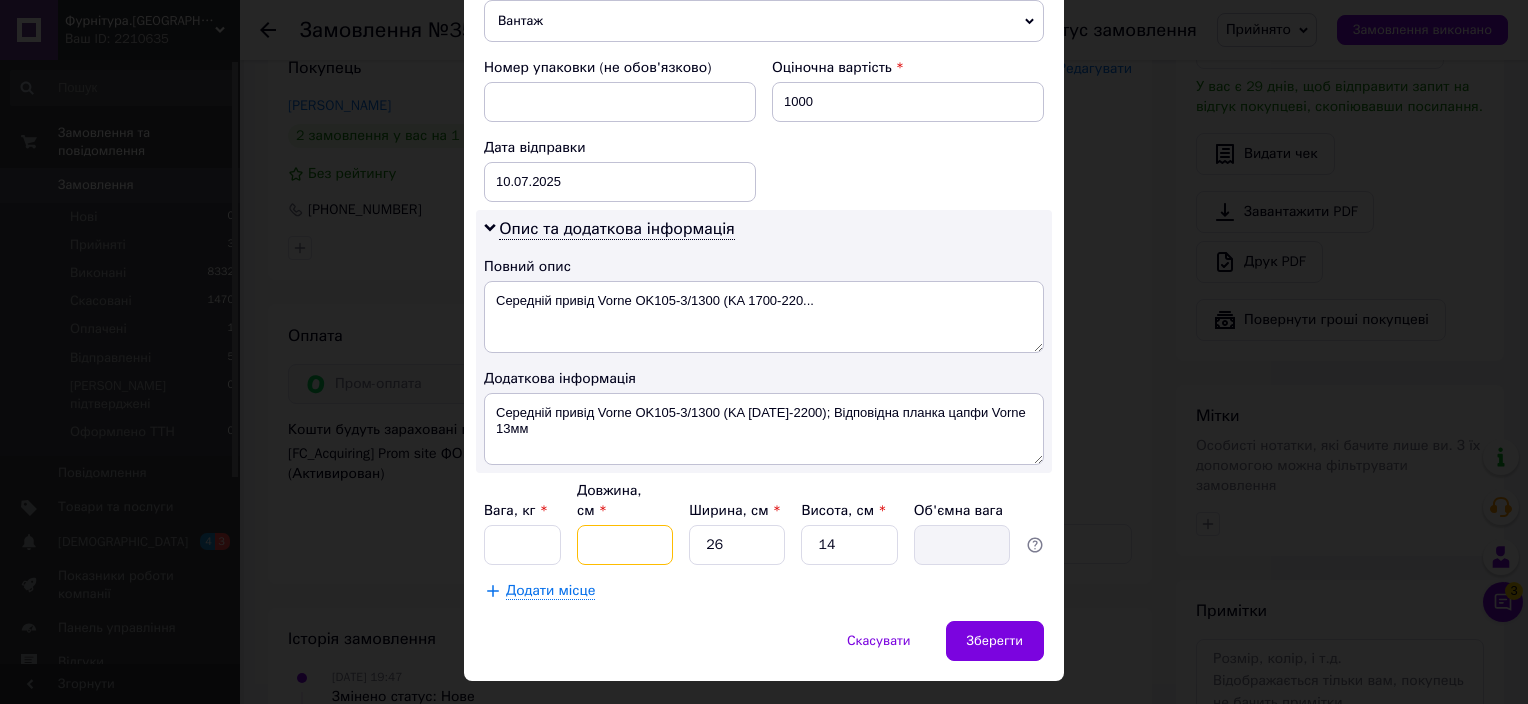 type 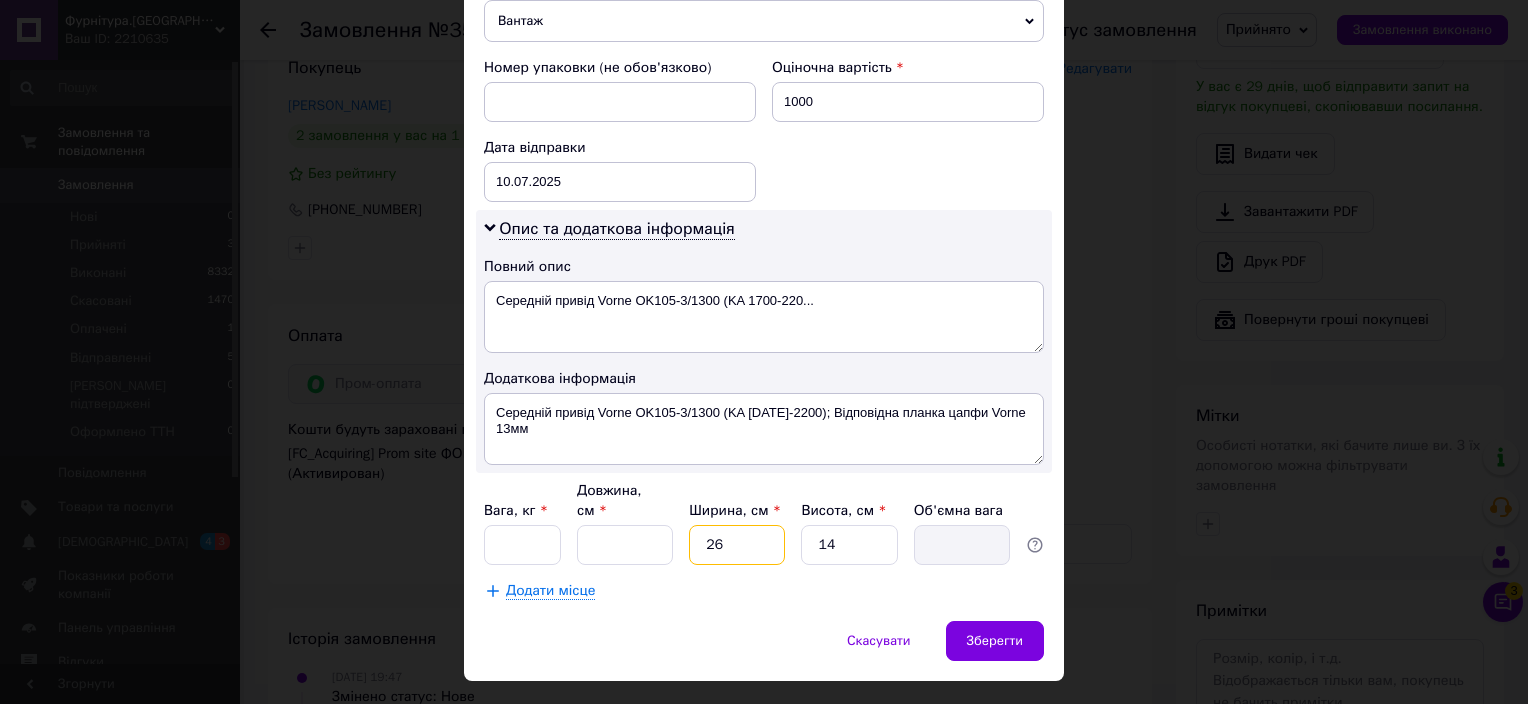 drag, startPoint x: 760, startPoint y: 510, endPoint x: 672, endPoint y: 500, distance: 88.56636 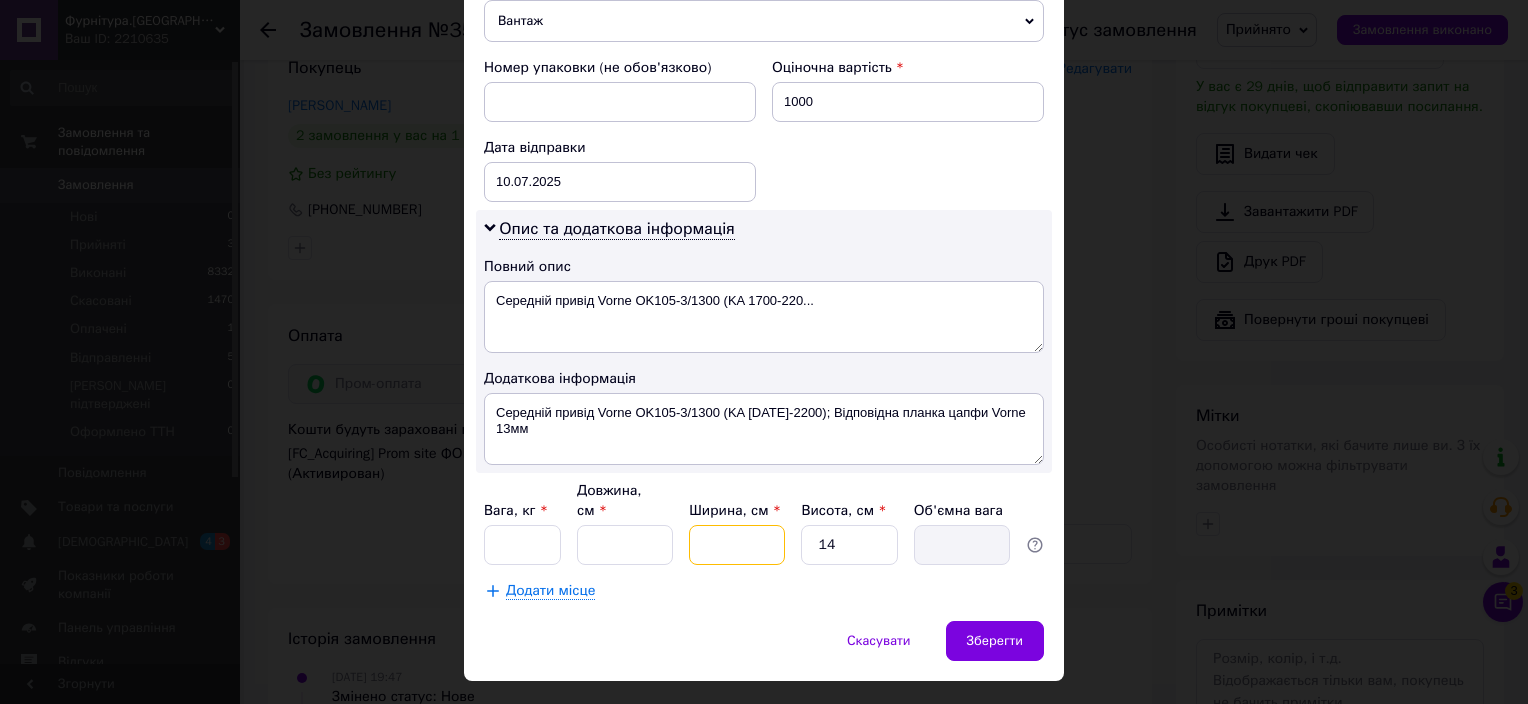 type 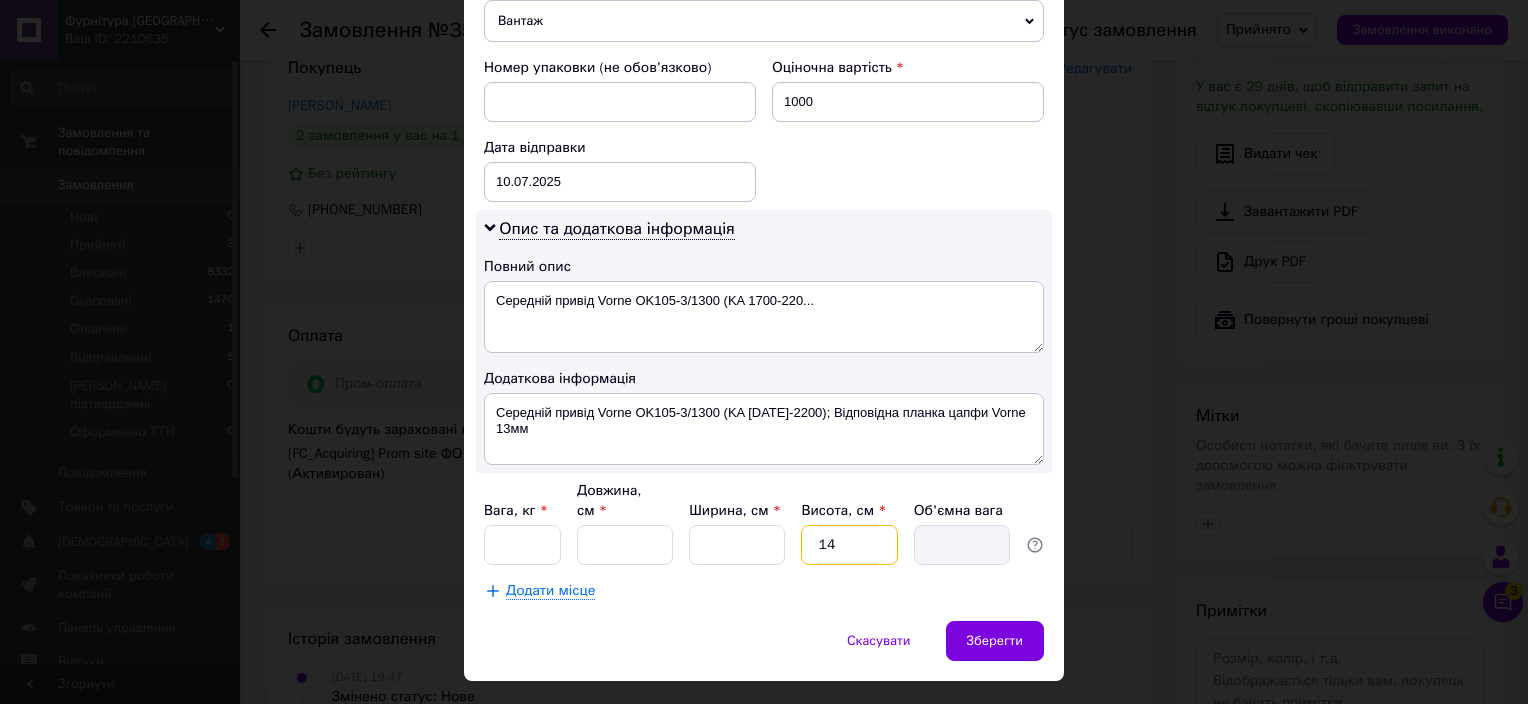 drag, startPoint x: 892, startPoint y: 485, endPoint x: 768, endPoint y: 503, distance: 125.299644 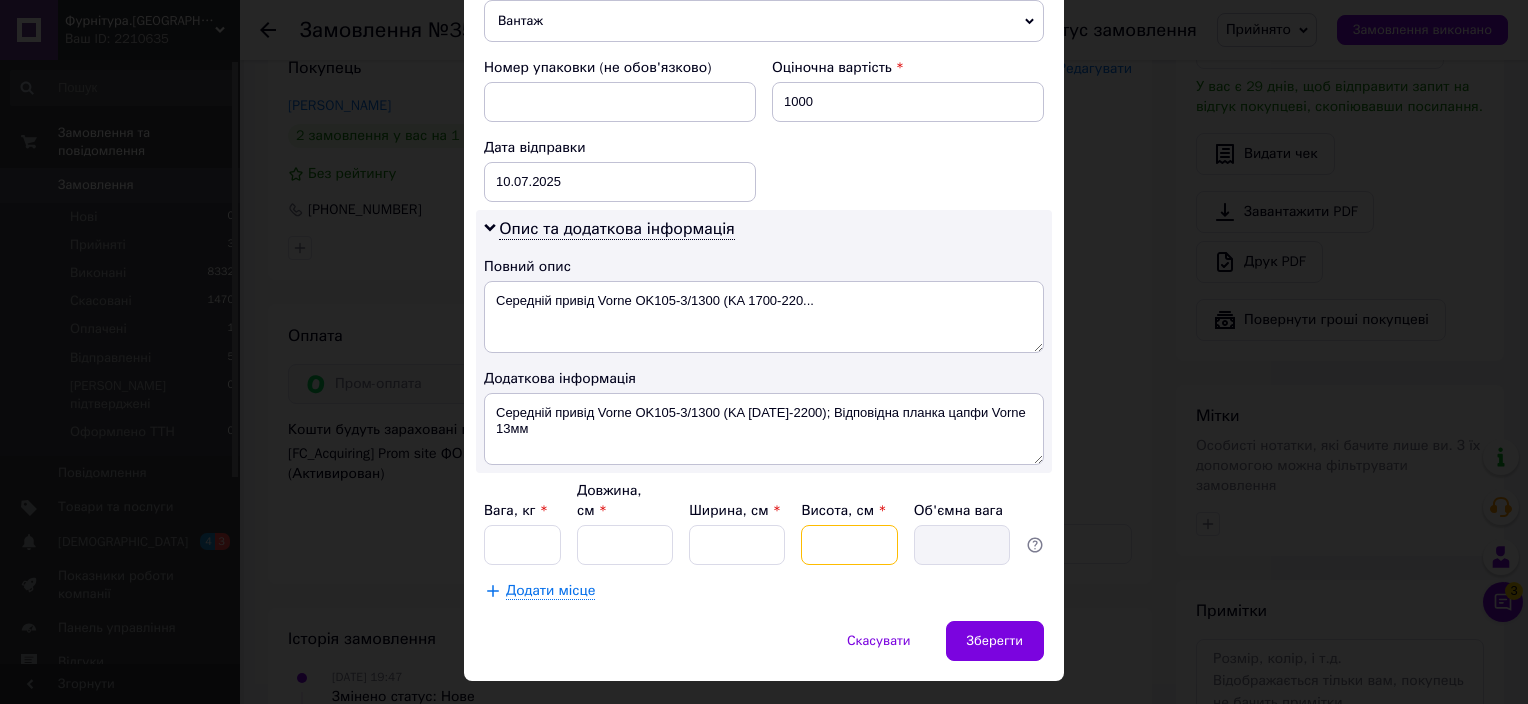 type 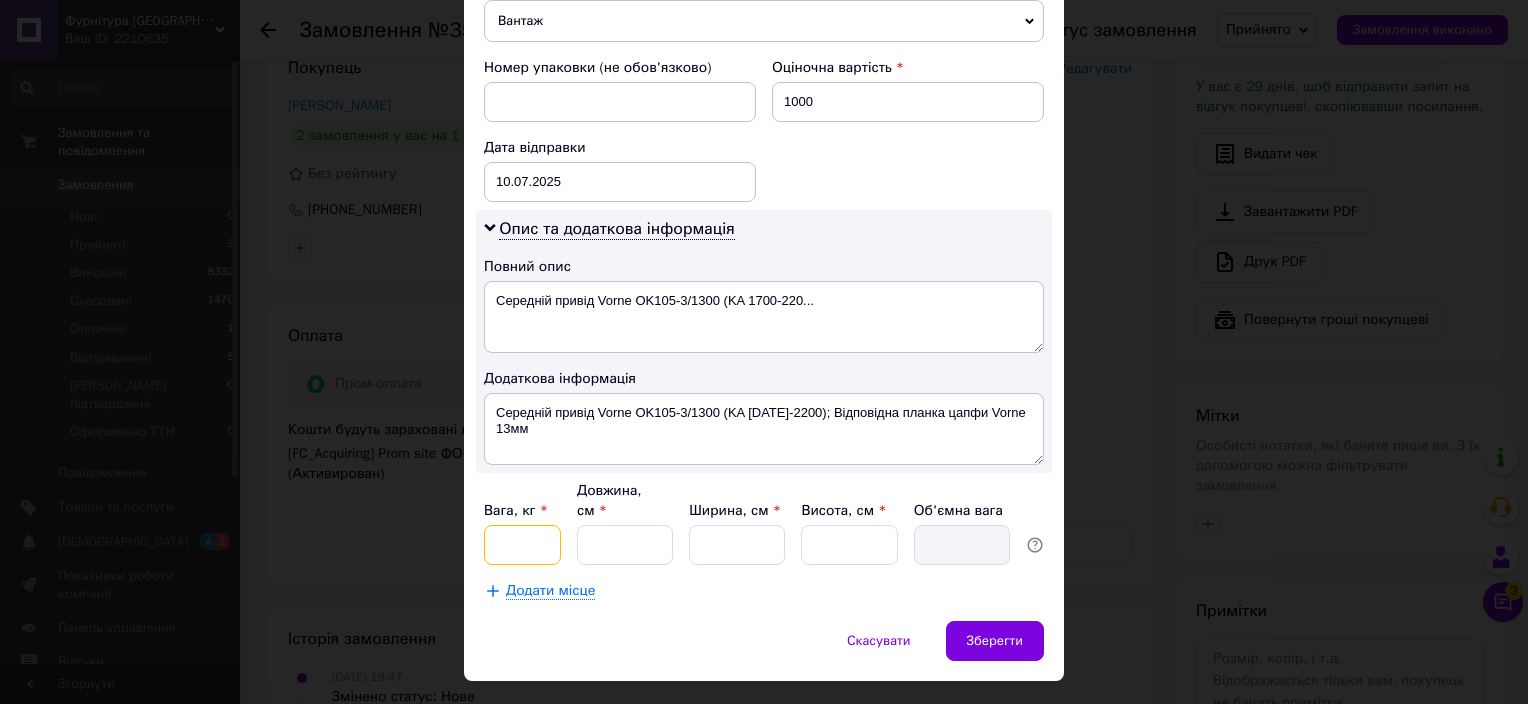 click on "Вага, кг   *" at bounding box center [522, 545] 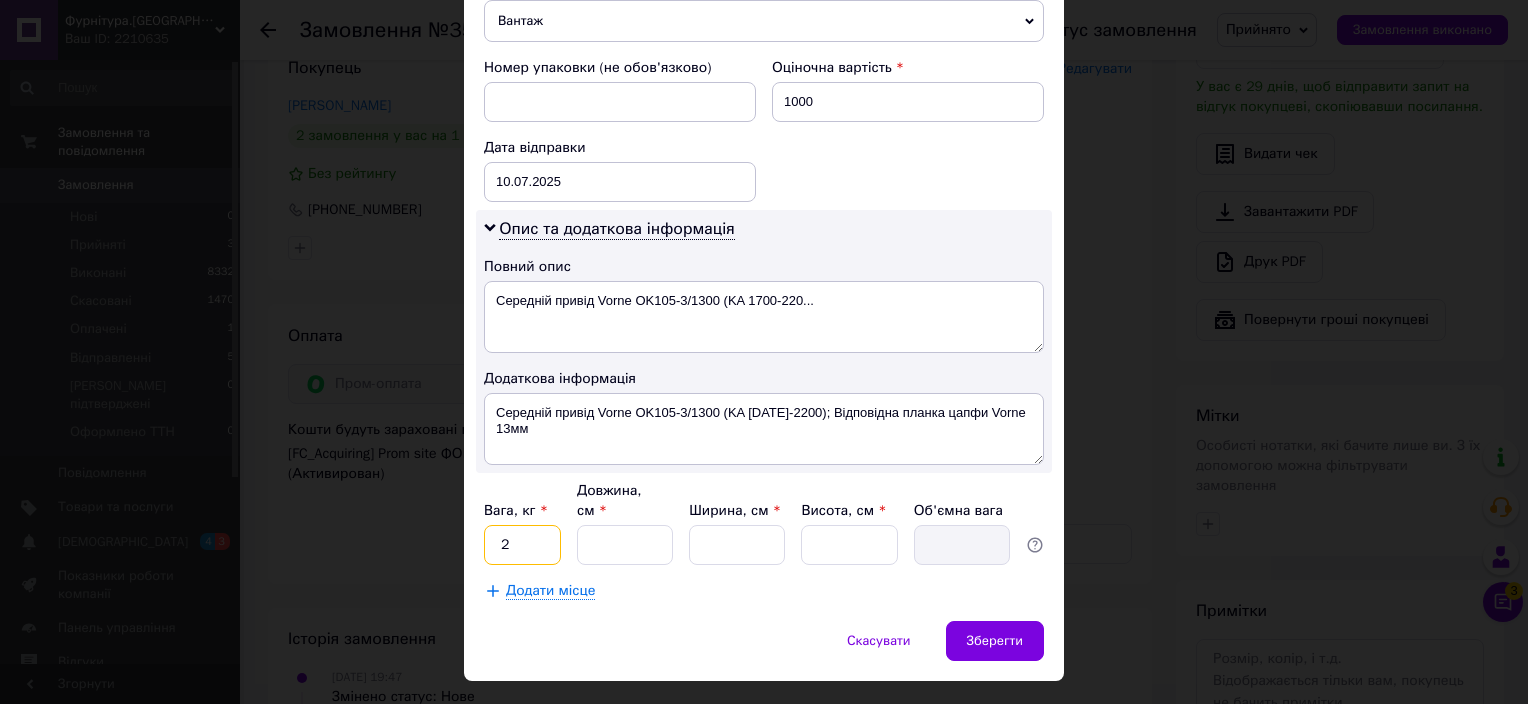 type on "2" 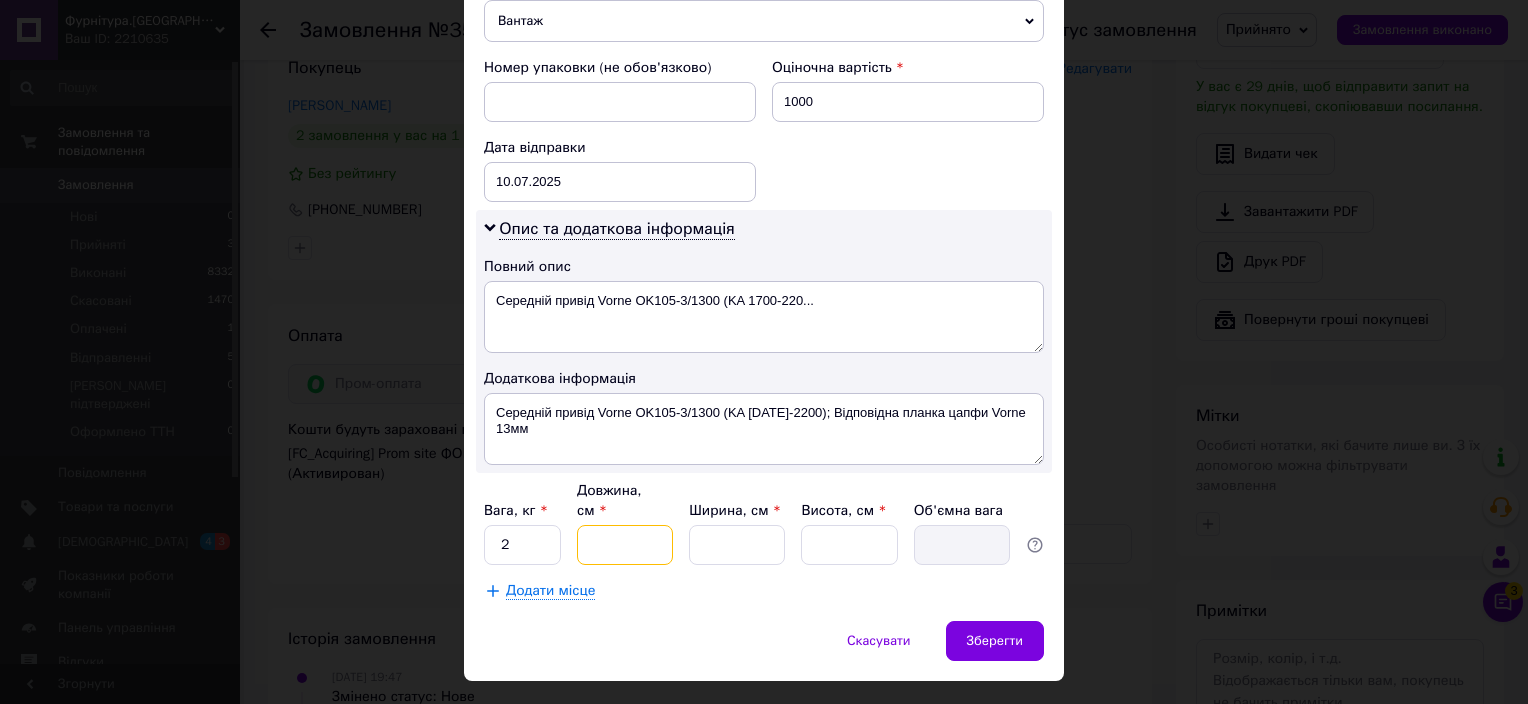 click on "Довжина, см   *" at bounding box center [625, 545] 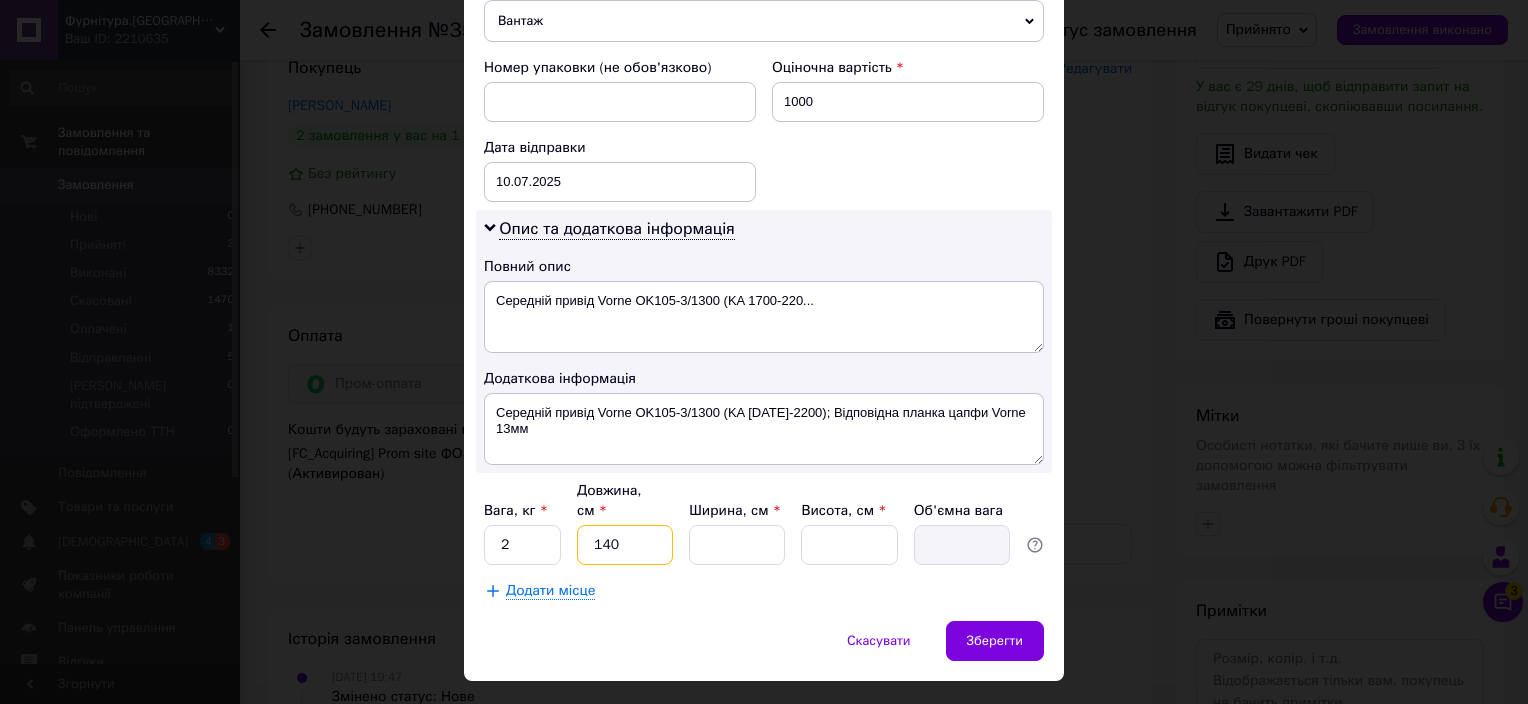 type on "140" 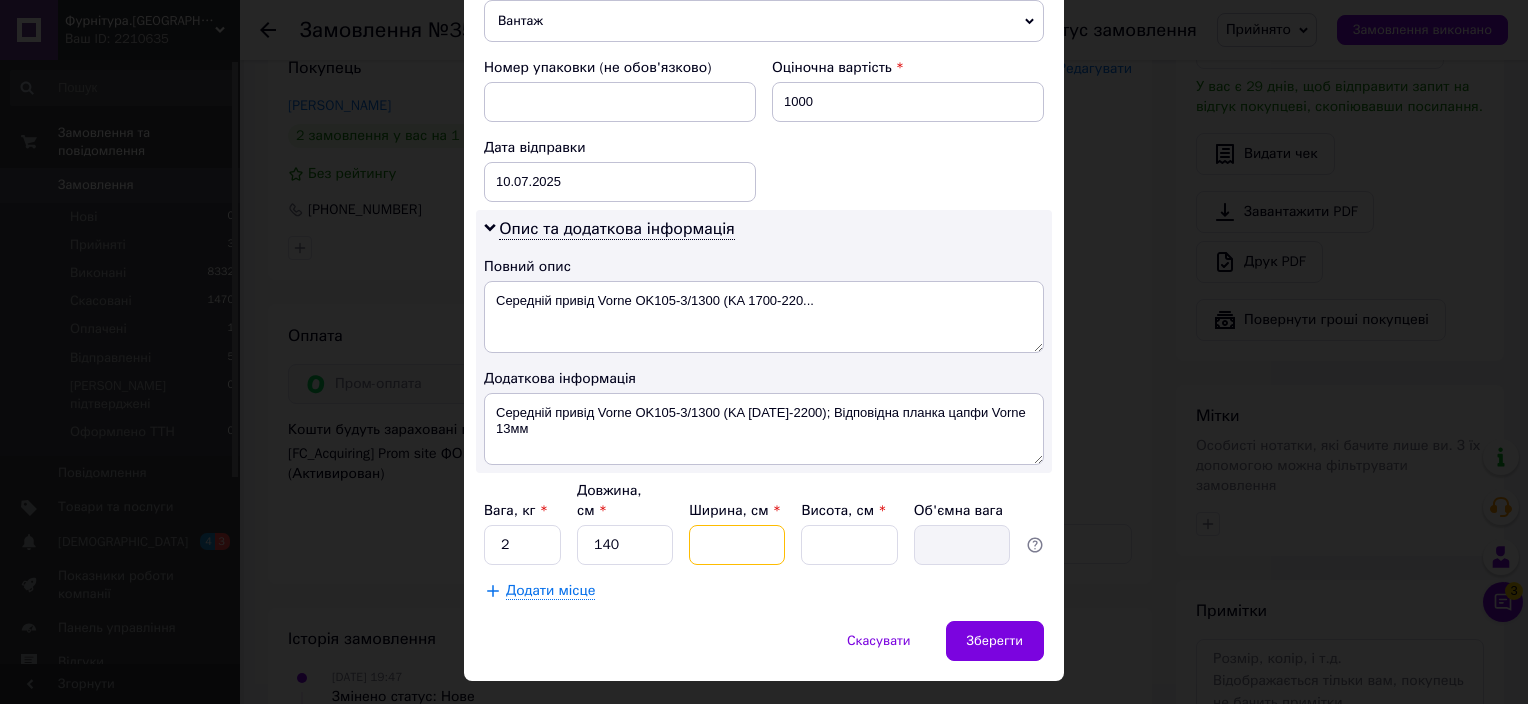 click on "Ширина, см   *" at bounding box center [737, 545] 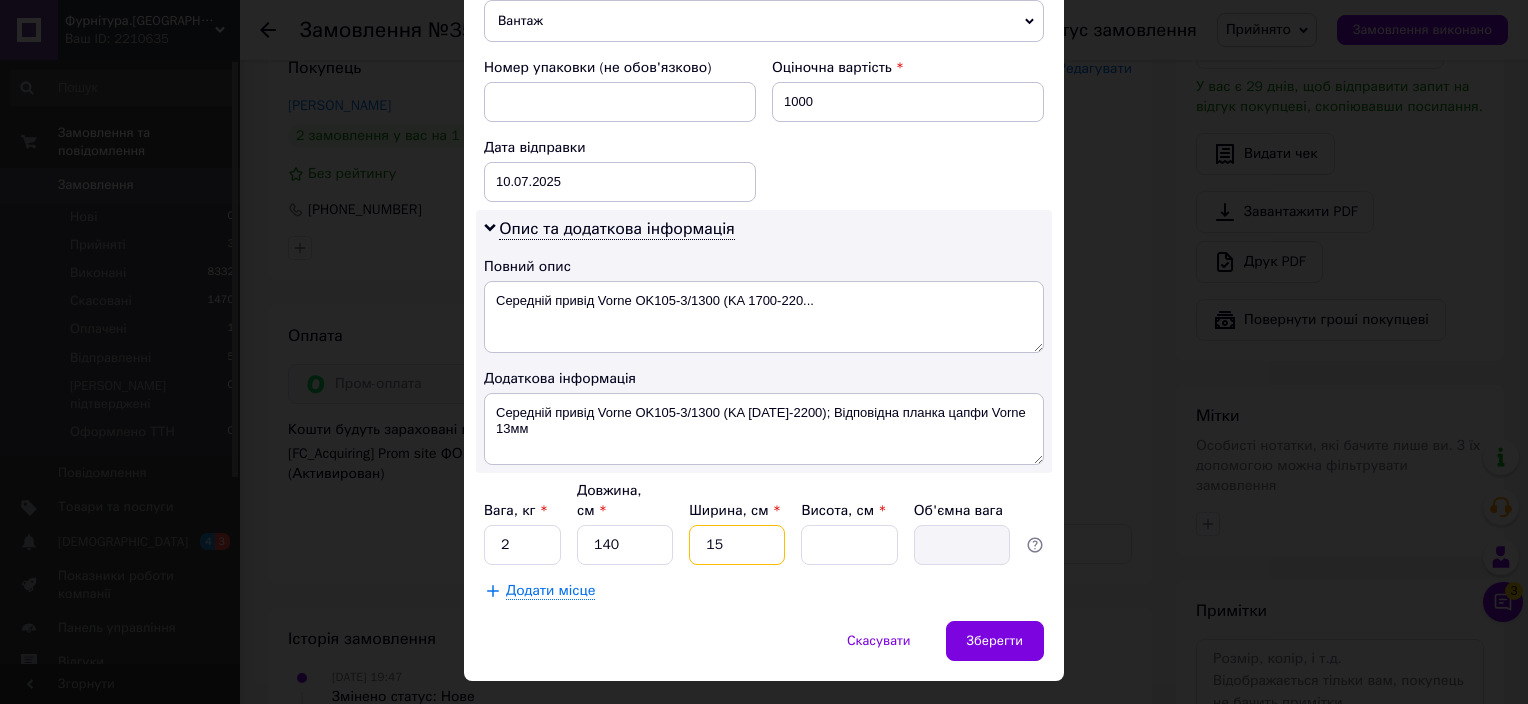 type on "15" 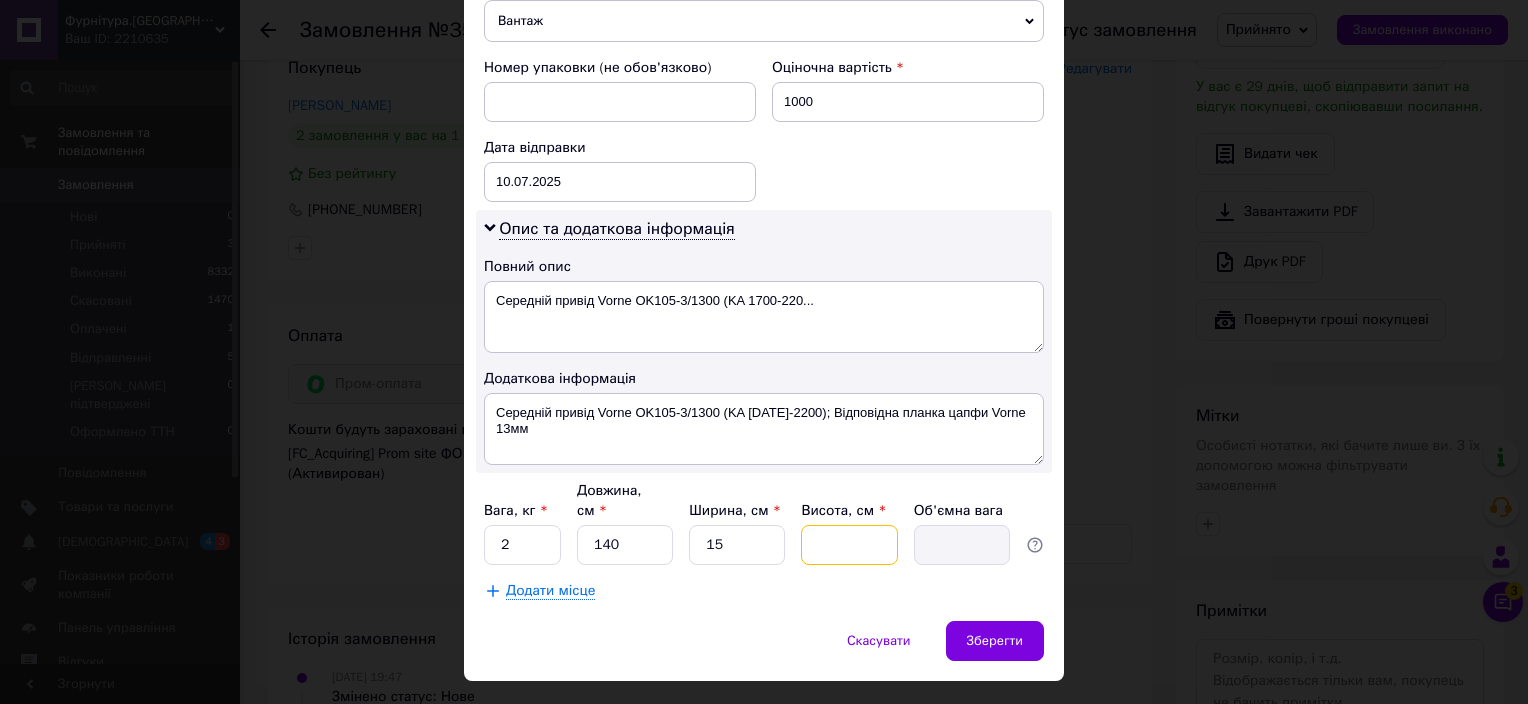 click on "Висота, см   *" at bounding box center (849, 545) 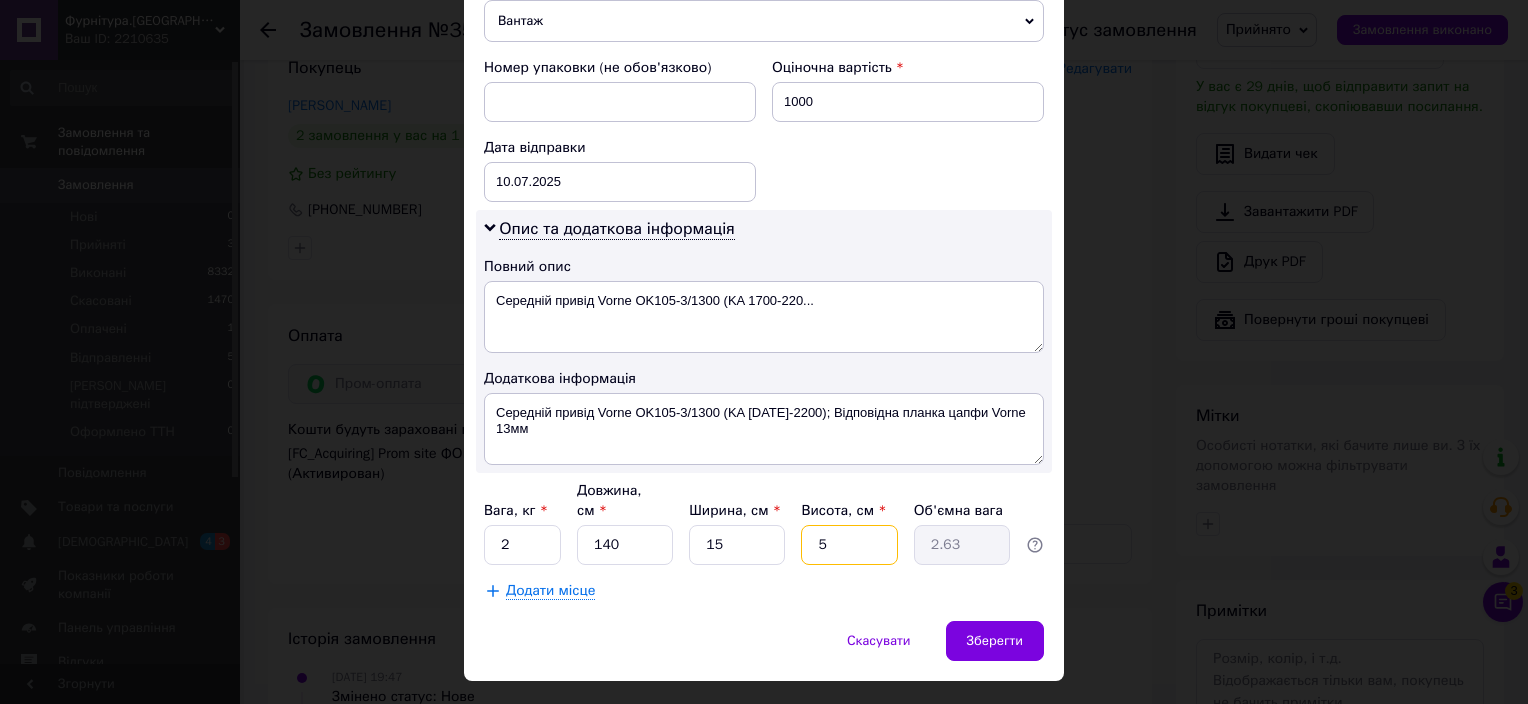 type on "5" 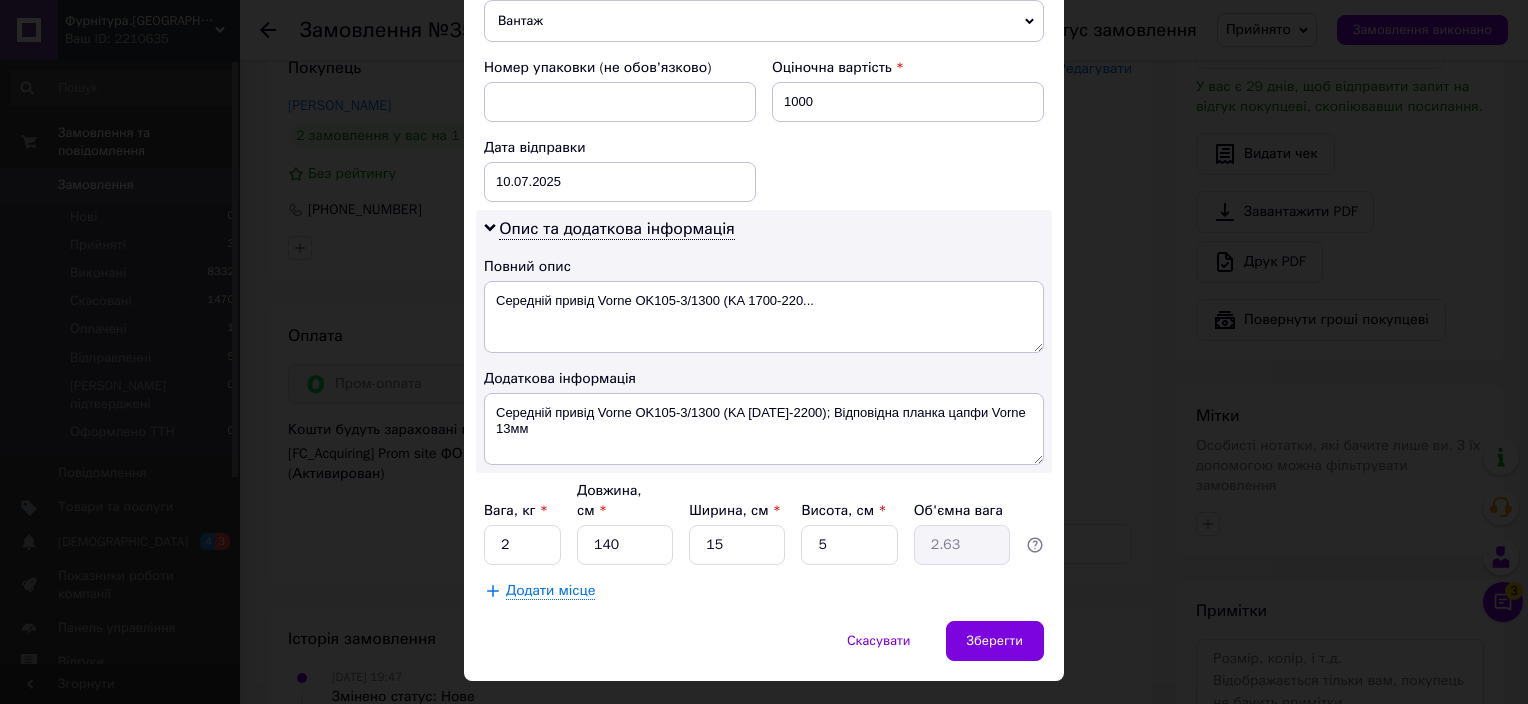 click on "Додати місце" at bounding box center [764, 591] 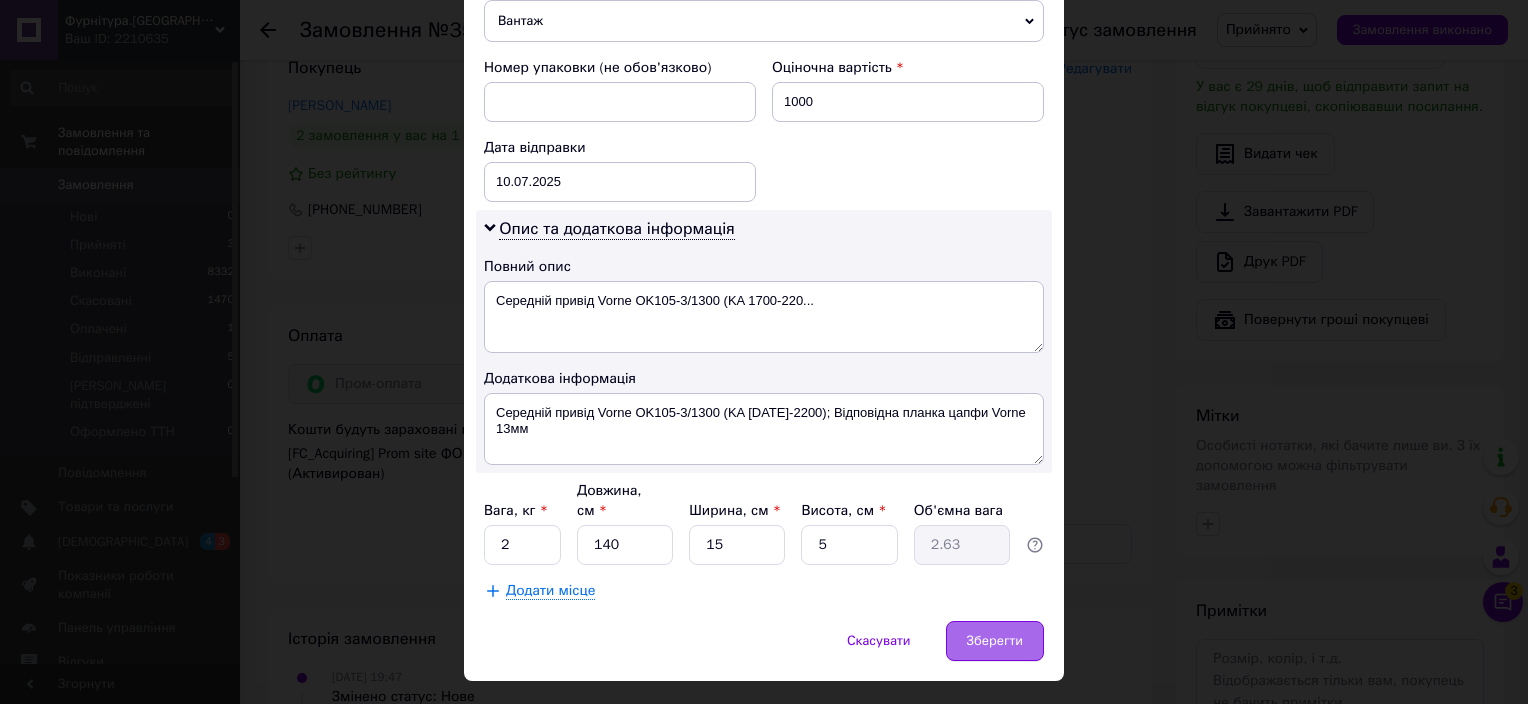 click on "Зберегти" at bounding box center [995, 641] 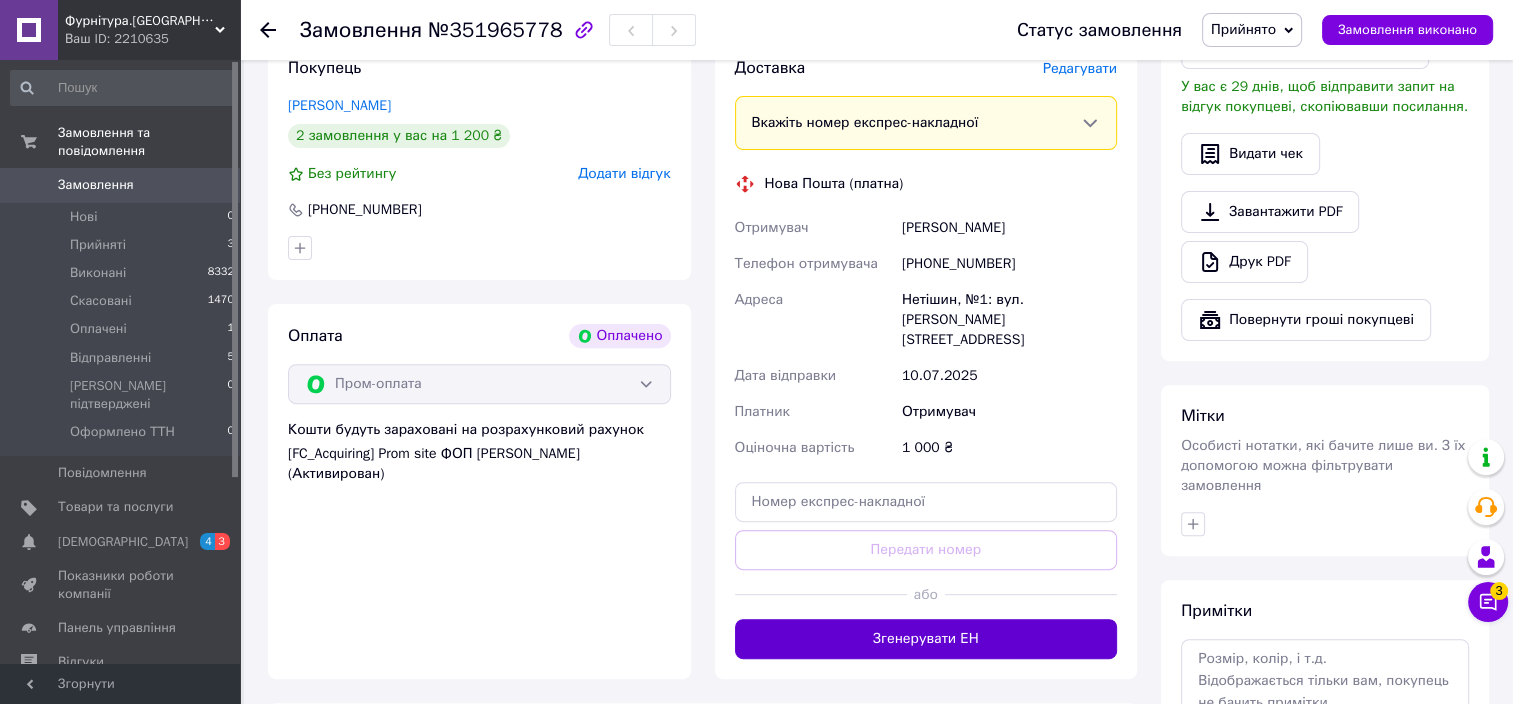 click on "Згенерувати ЕН" at bounding box center (926, 639) 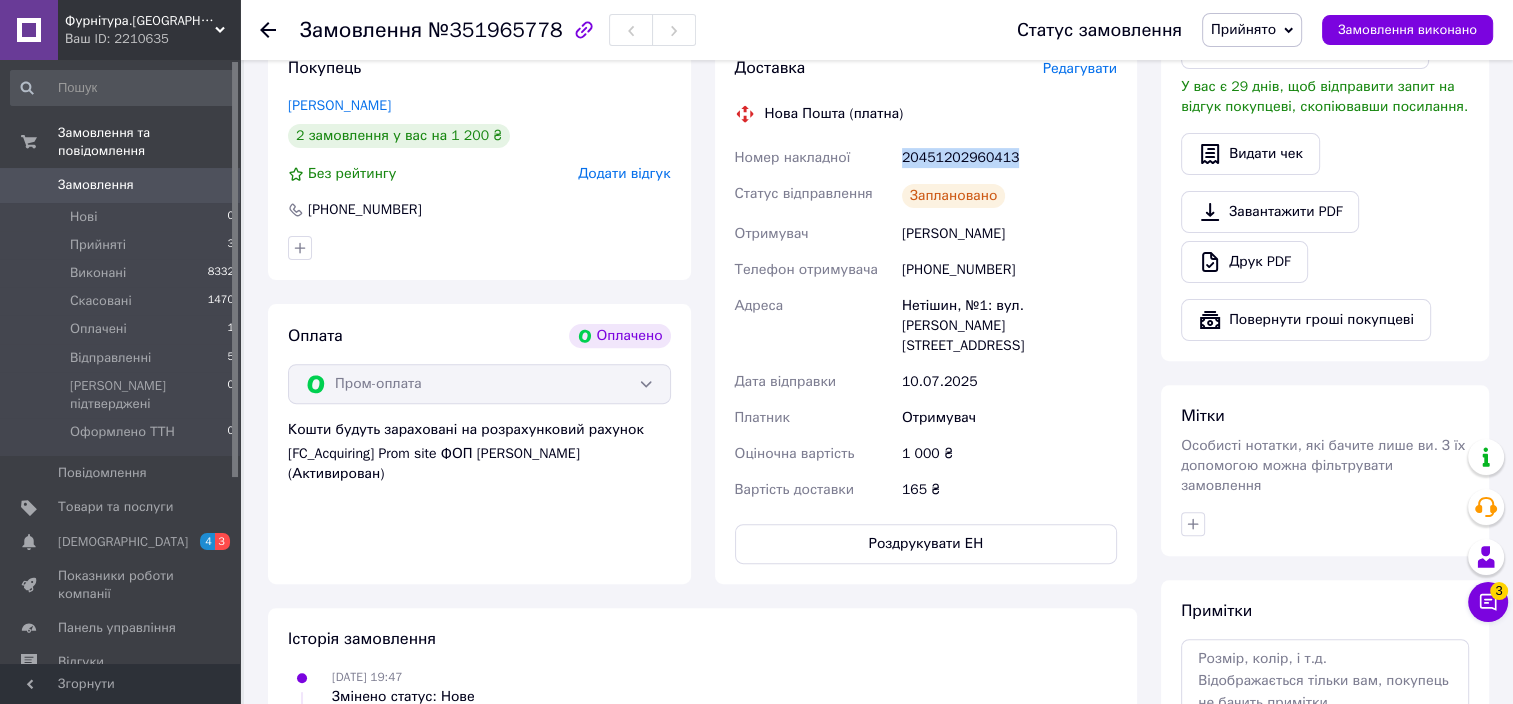 drag, startPoint x: 901, startPoint y: 160, endPoint x: 1036, endPoint y: 157, distance: 135.03333 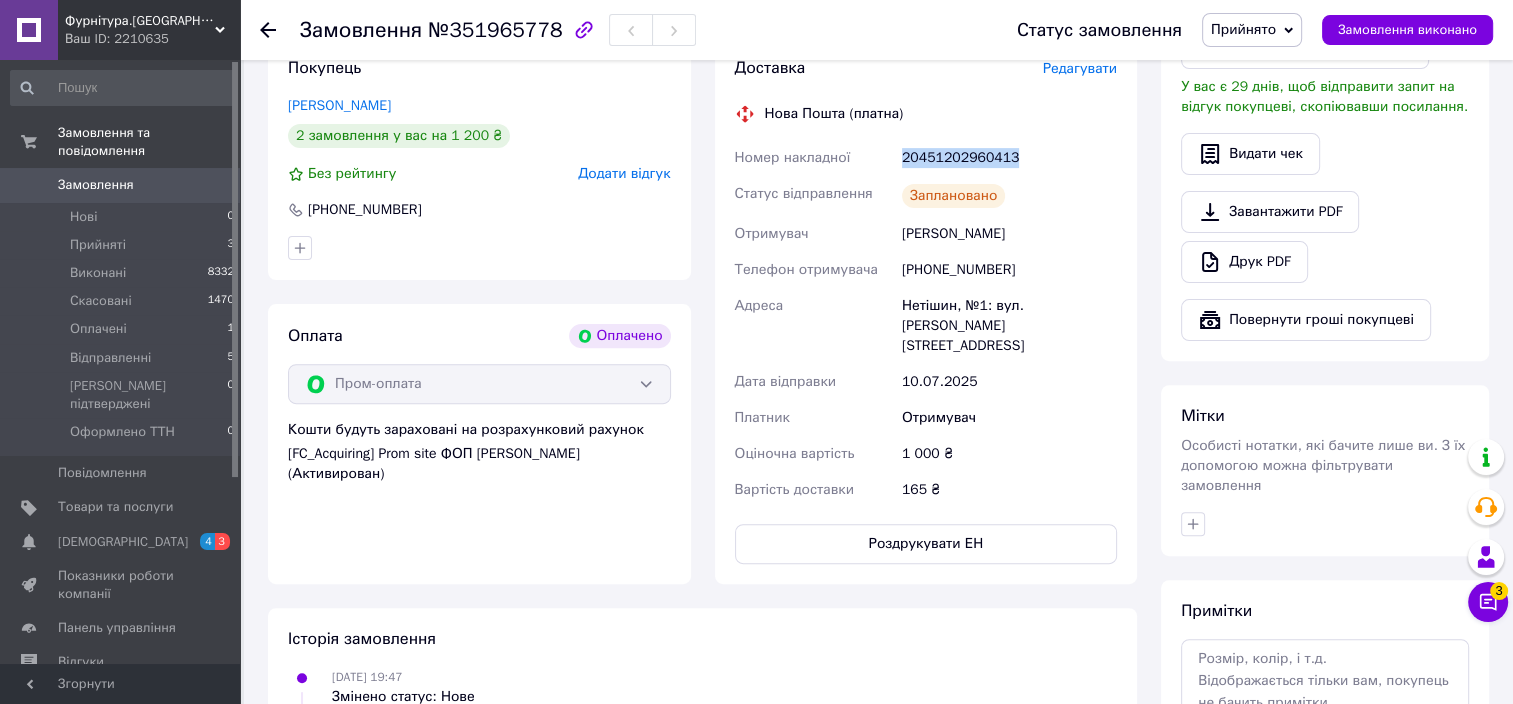 copy on "Номер накладної 20451202960413" 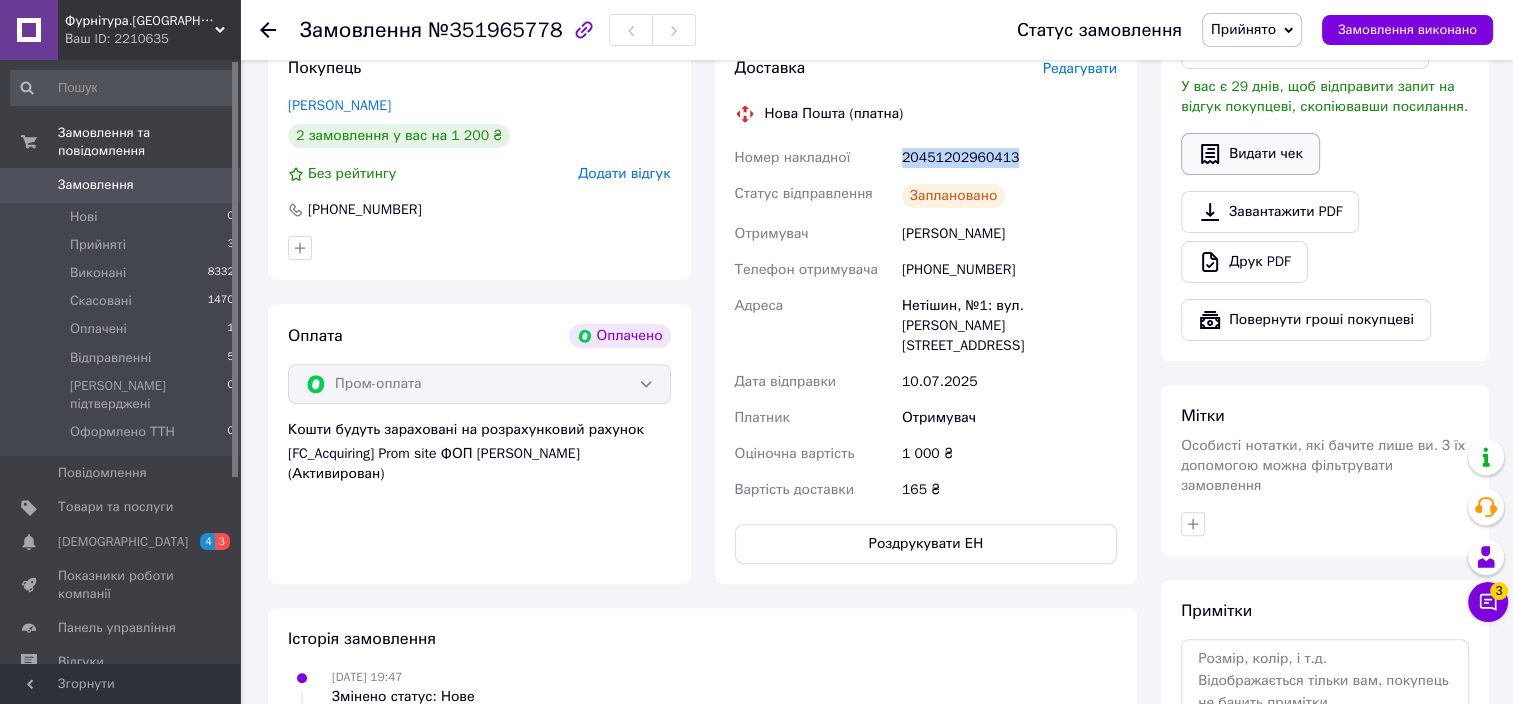 click on "Видати чек" at bounding box center (1250, 154) 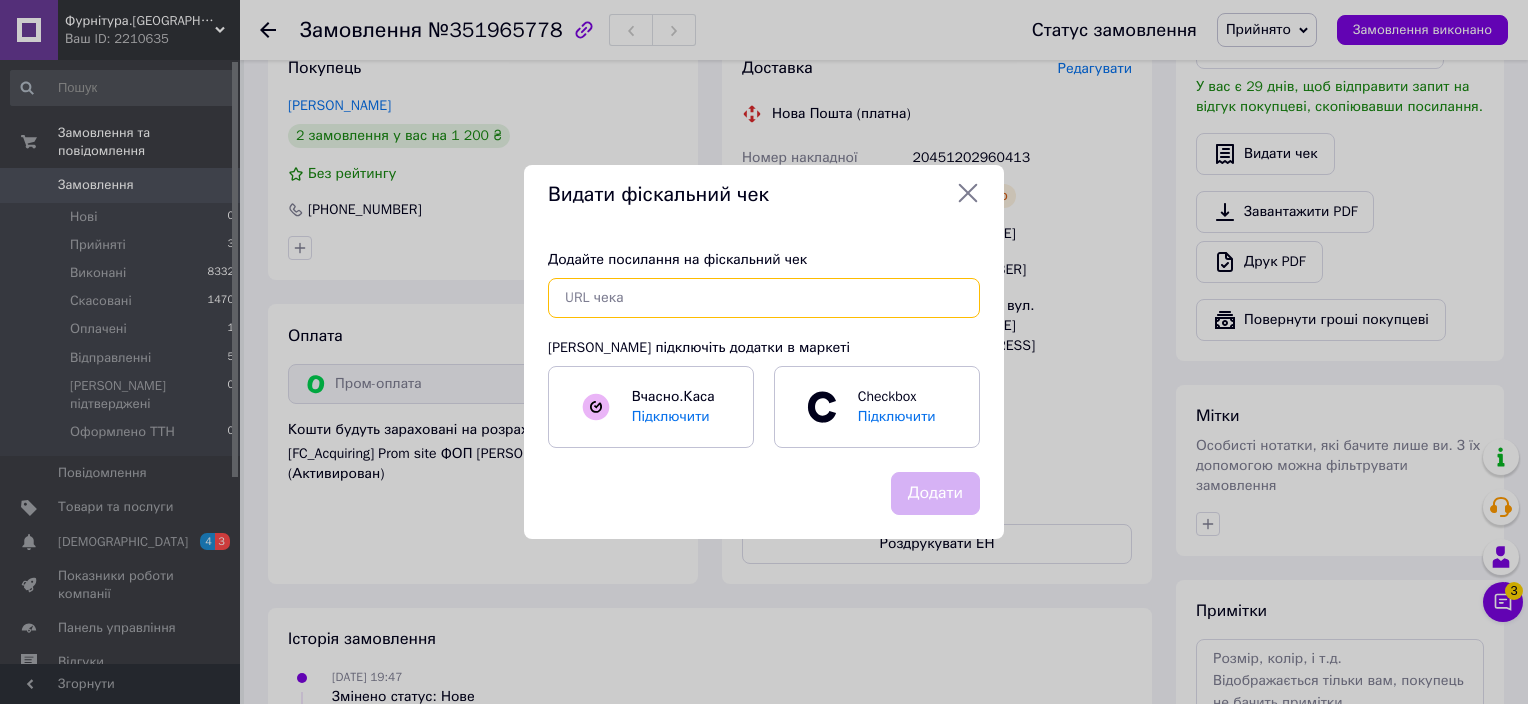 click at bounding box center [764, 298] 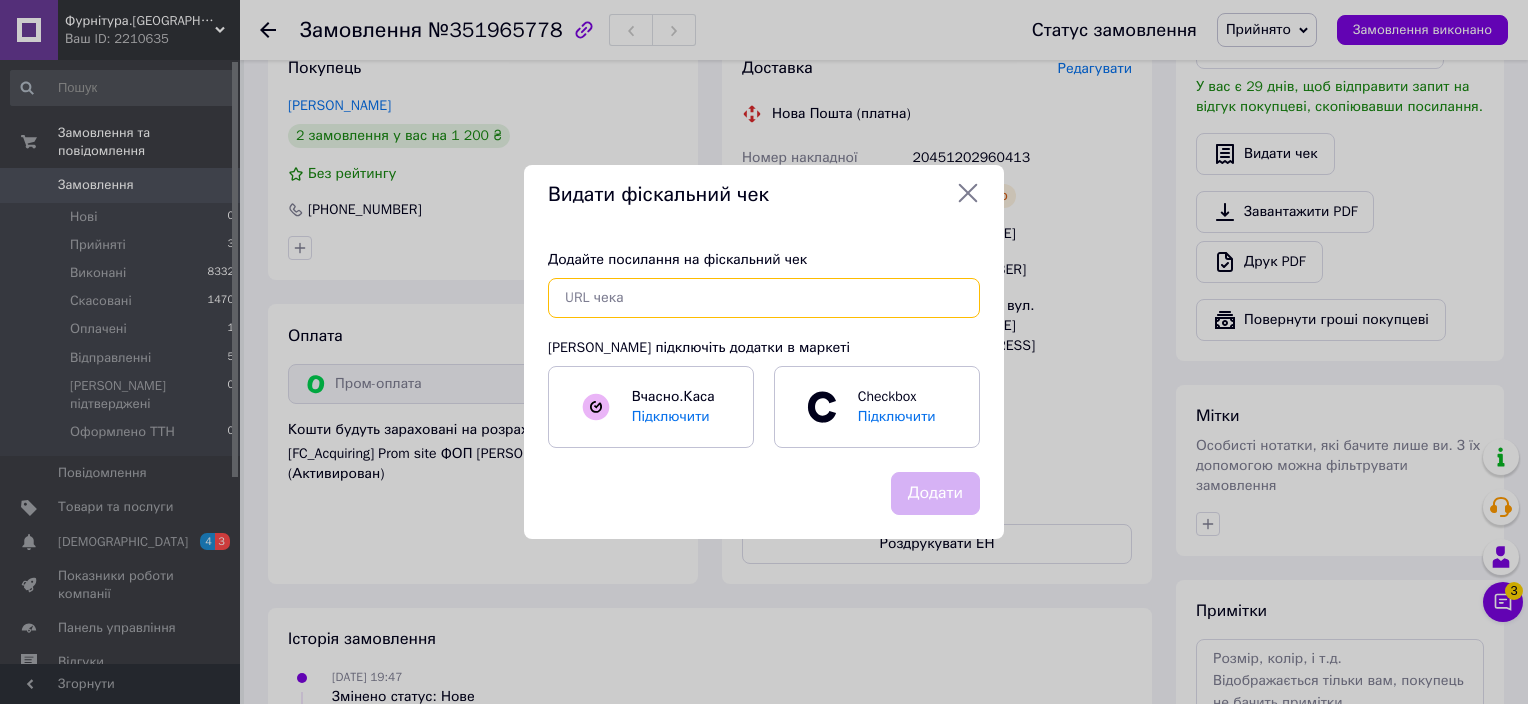 paste on "[URL][DOMAIN_NAME]" 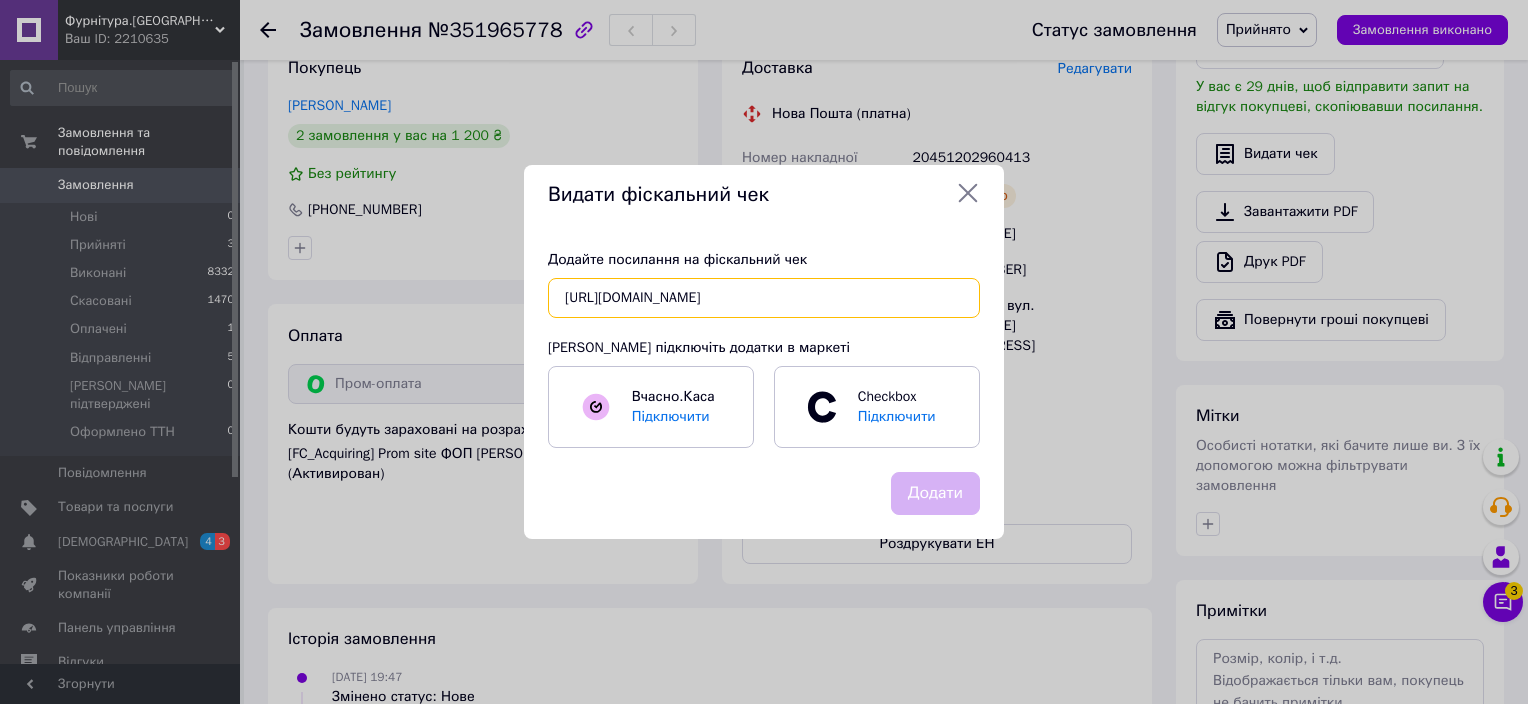 scroll, scrollTop: 0, scrollLeft: 340, axis: horizontal 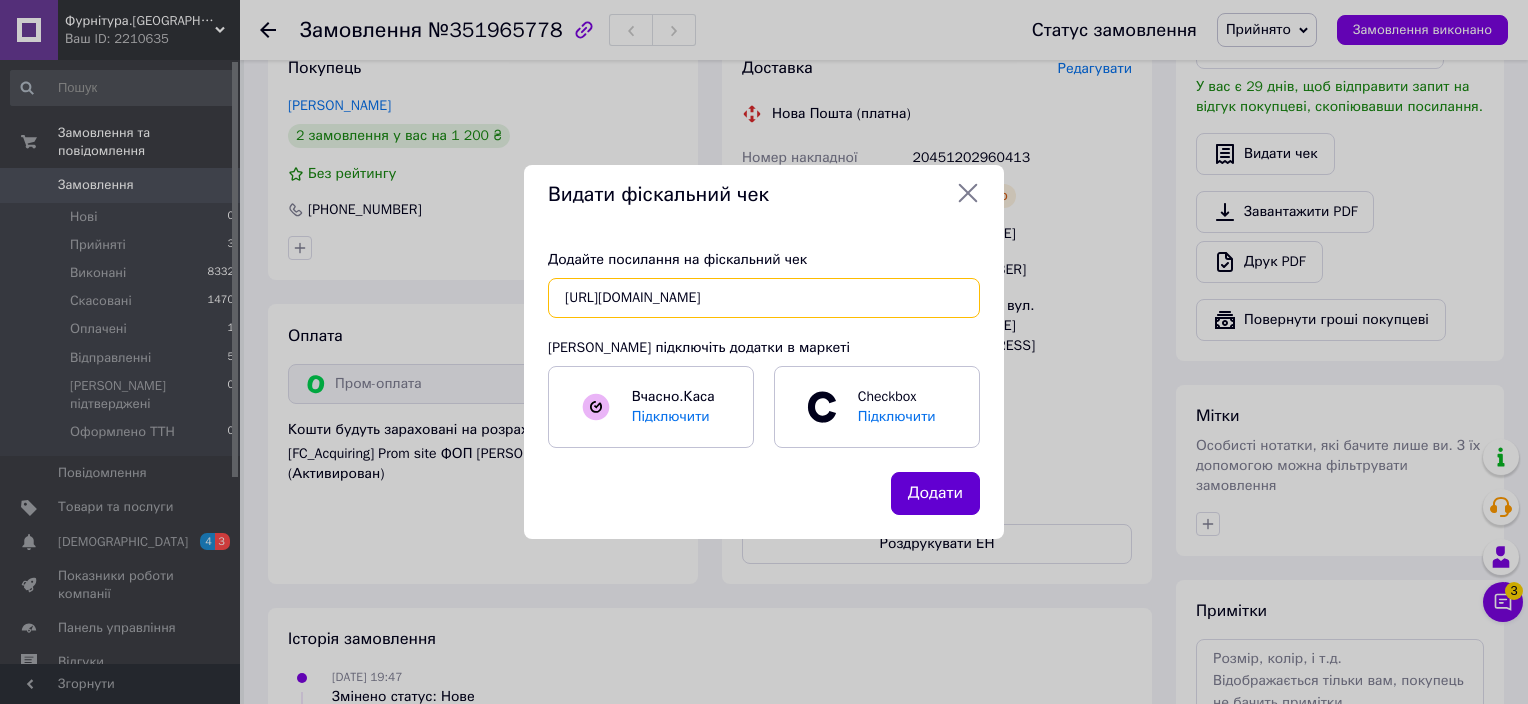 type on "[URL][DOMAIN_NAME]" 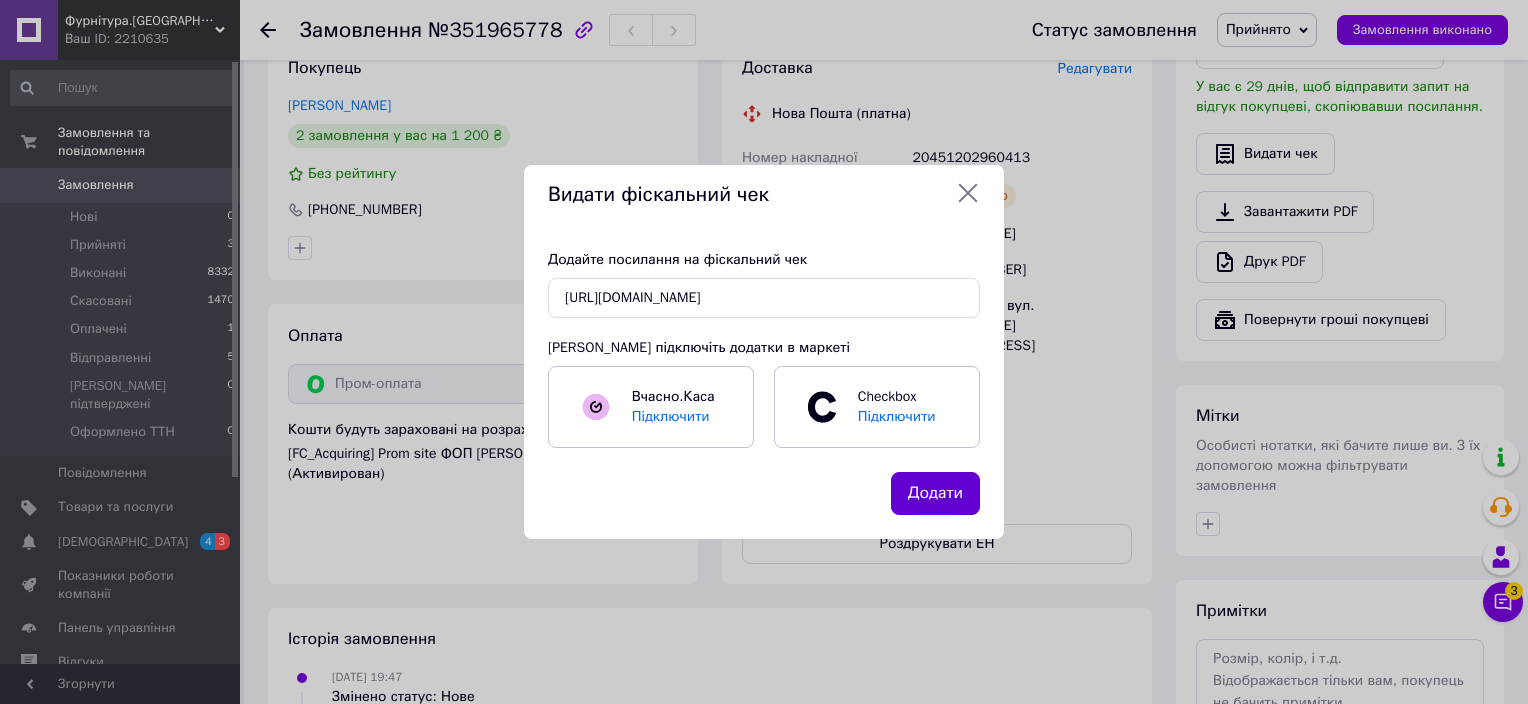 click on "Додати" at bounding box center [935, 493] 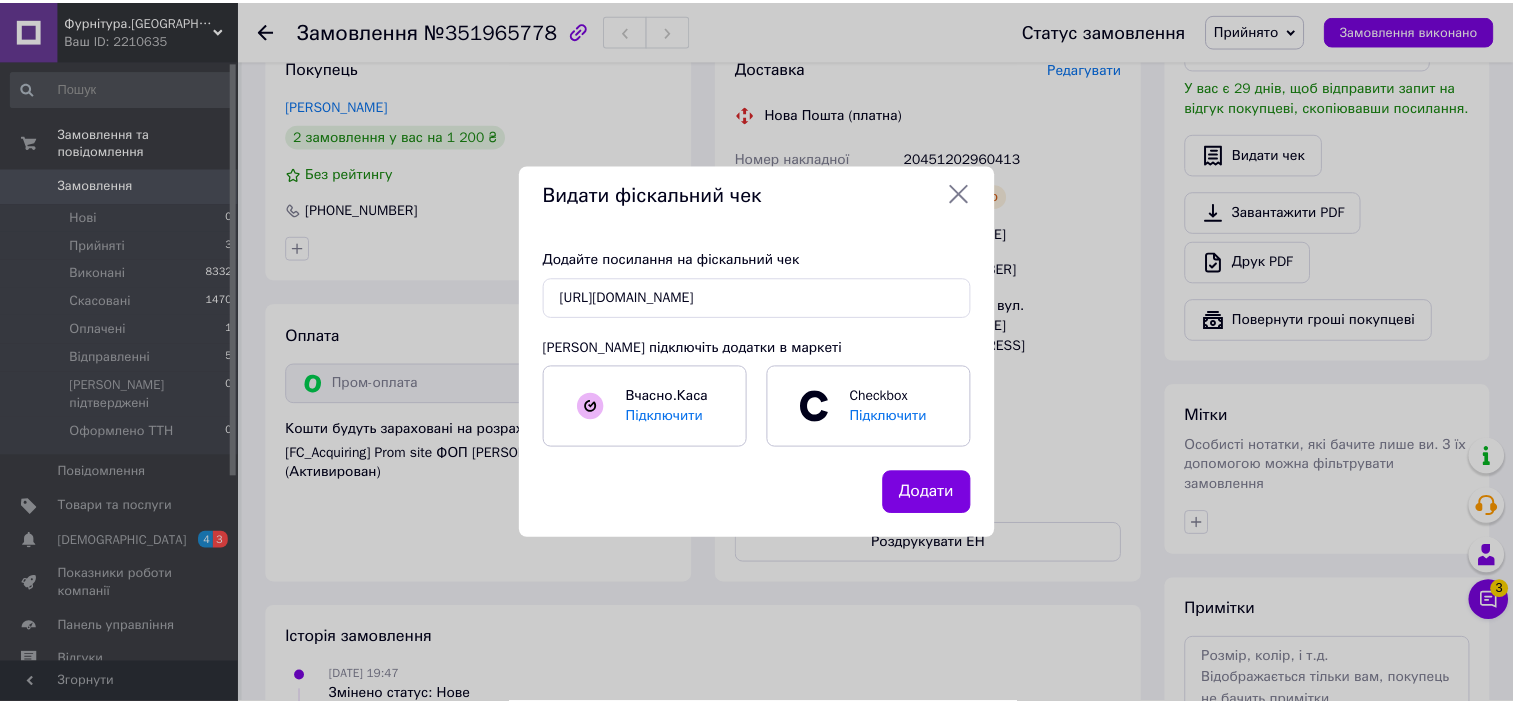 scroll, scrollTop: 0, scrollLeft: 0, axis: both 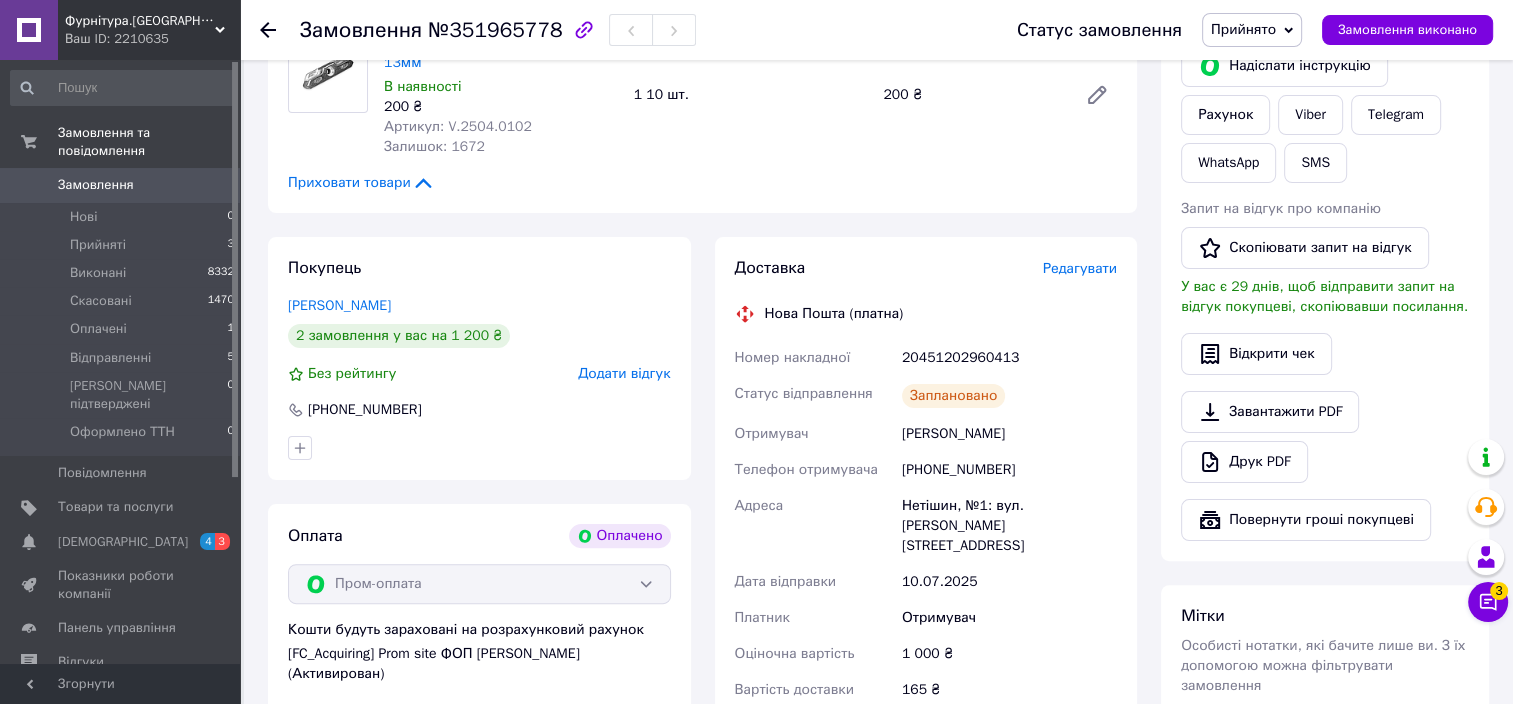click on "Прийнято" at bounding box center [1243, 29] 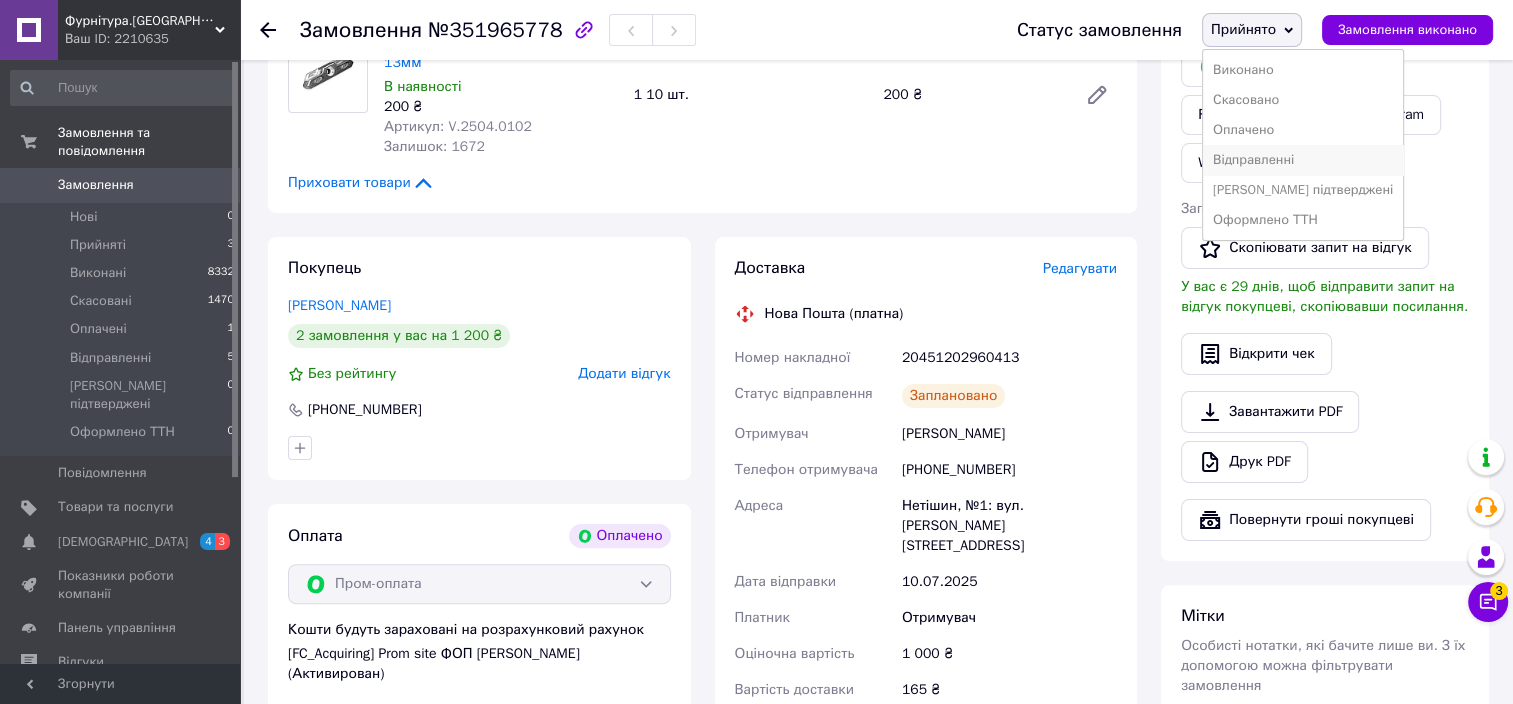 click on "Відправленні" at bounding box center [1303, 160] 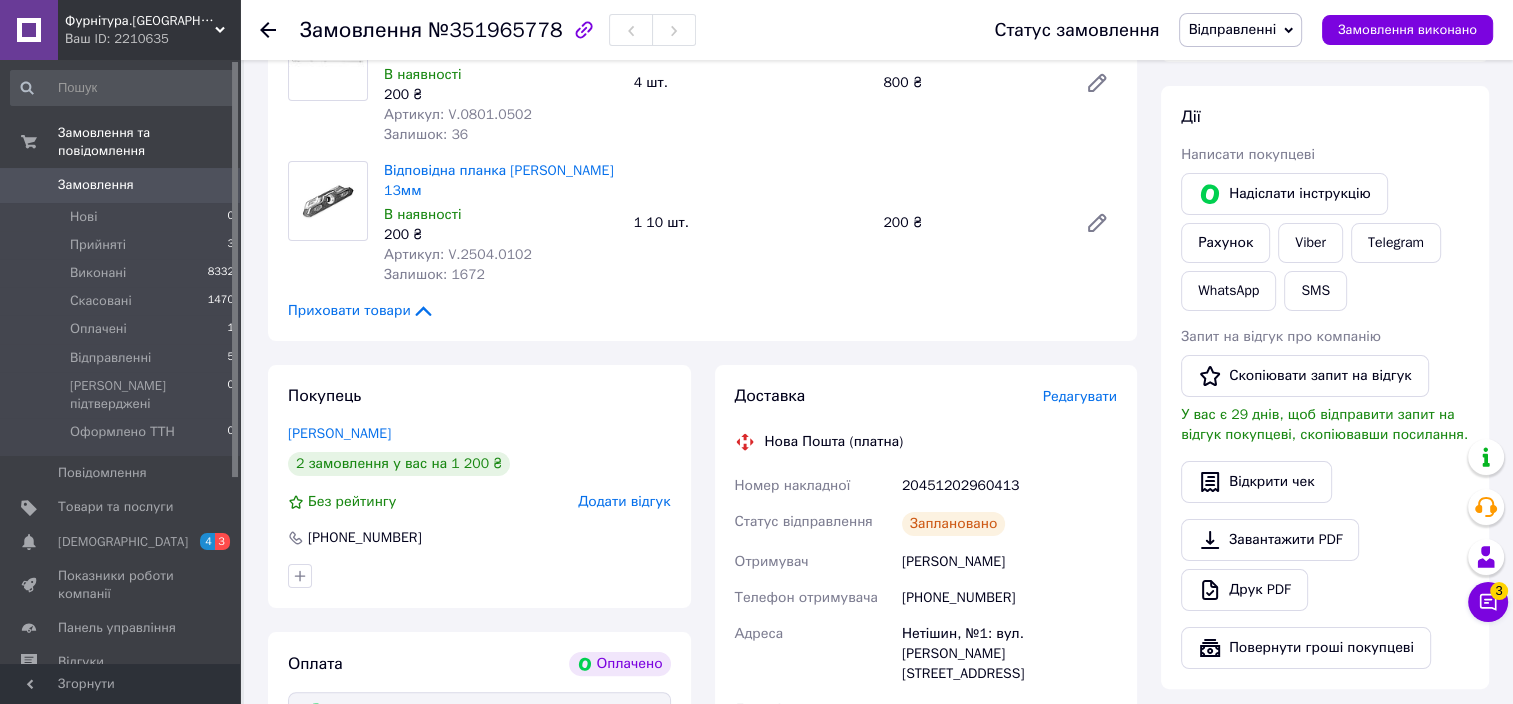 scroll, scrollTop: 0, scrollLeft: 0, axis: both 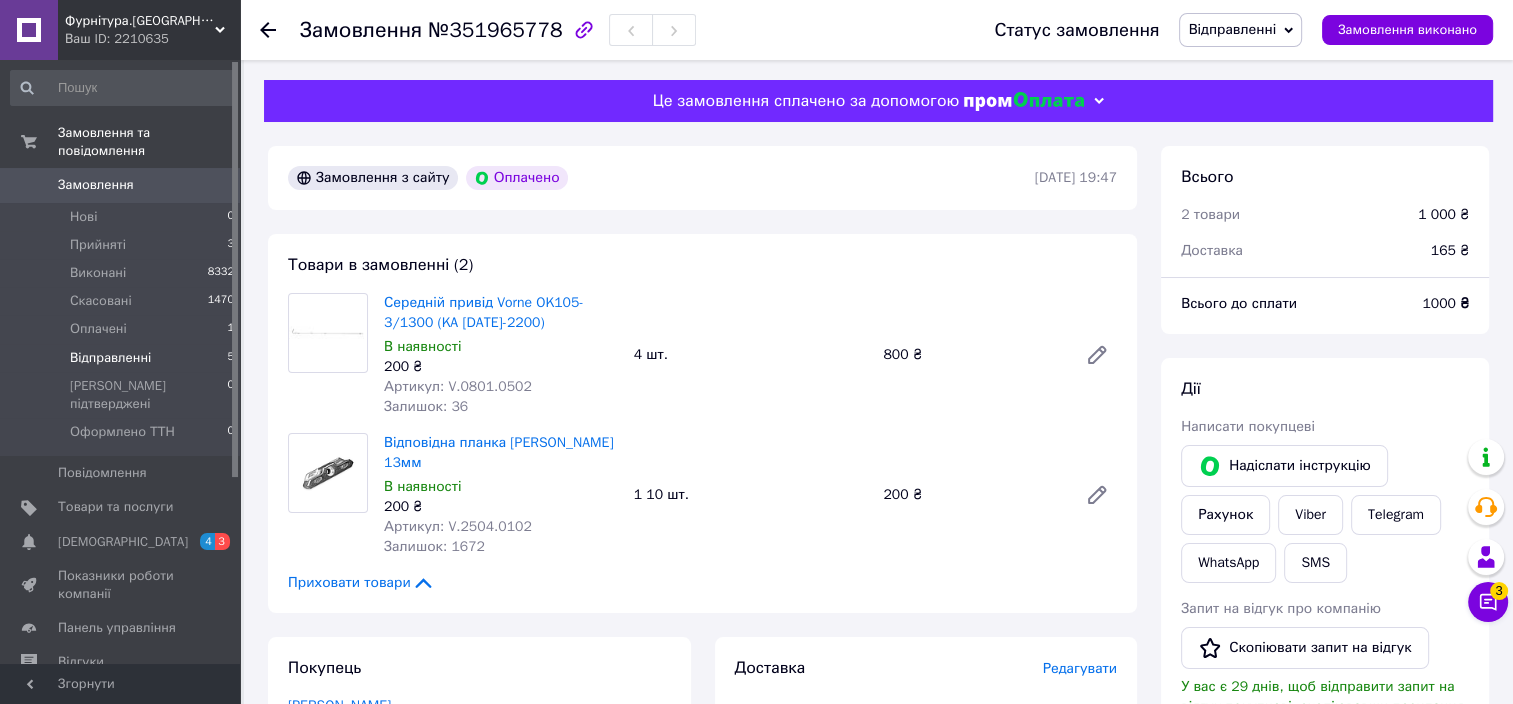 click on "Відправленні" at bounding box center [110, 358] 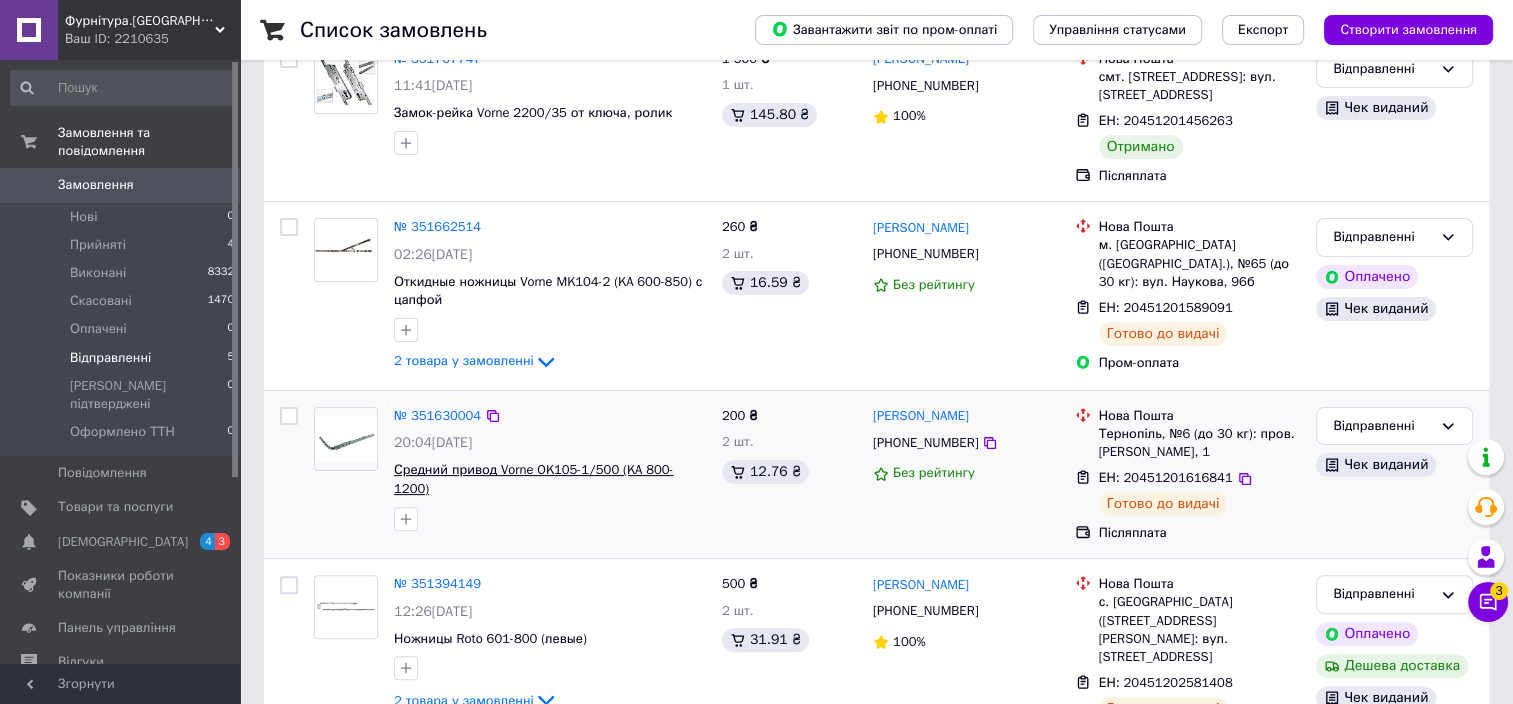 scroll, scrollTop: 500, scrollLeft: 0, axis: vertical 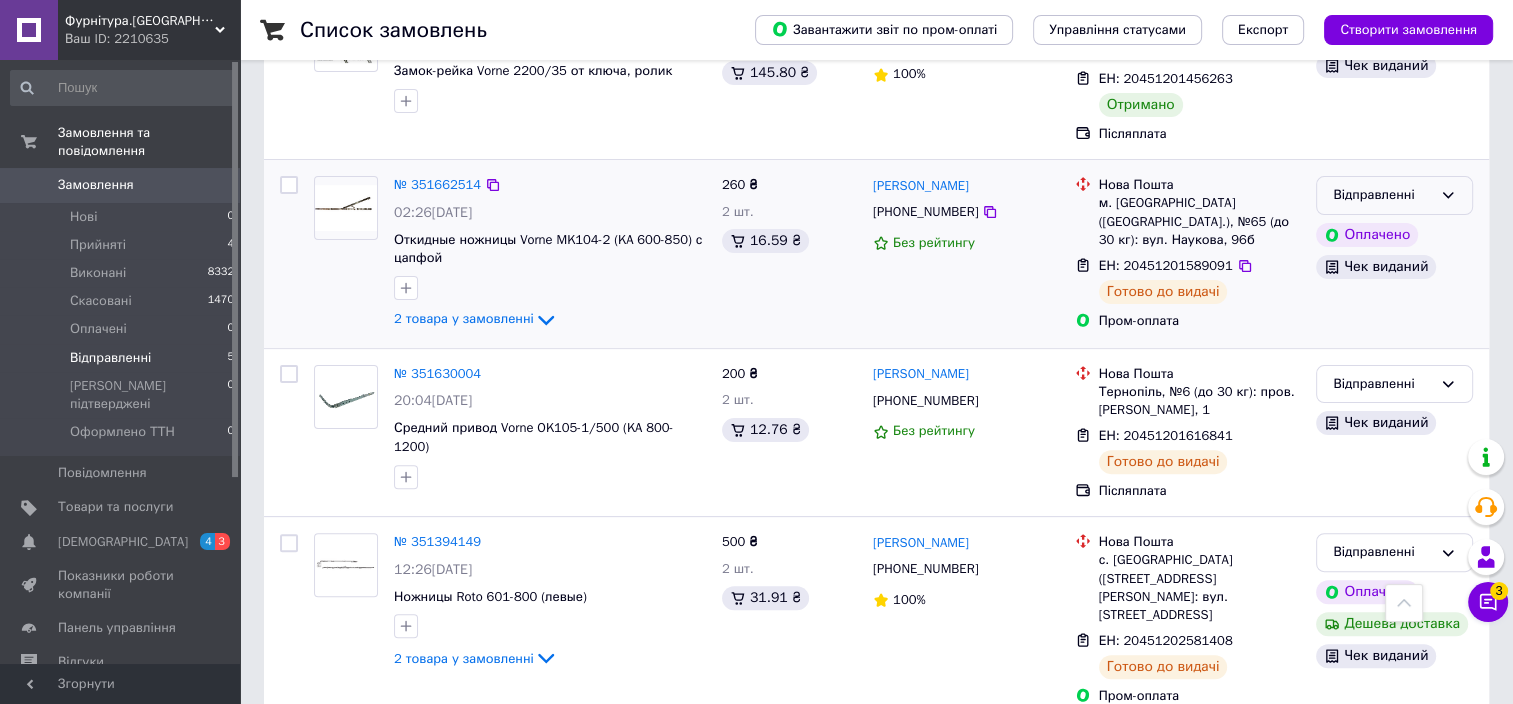 click on "Відправленні" at bounding box center (1382, 195) 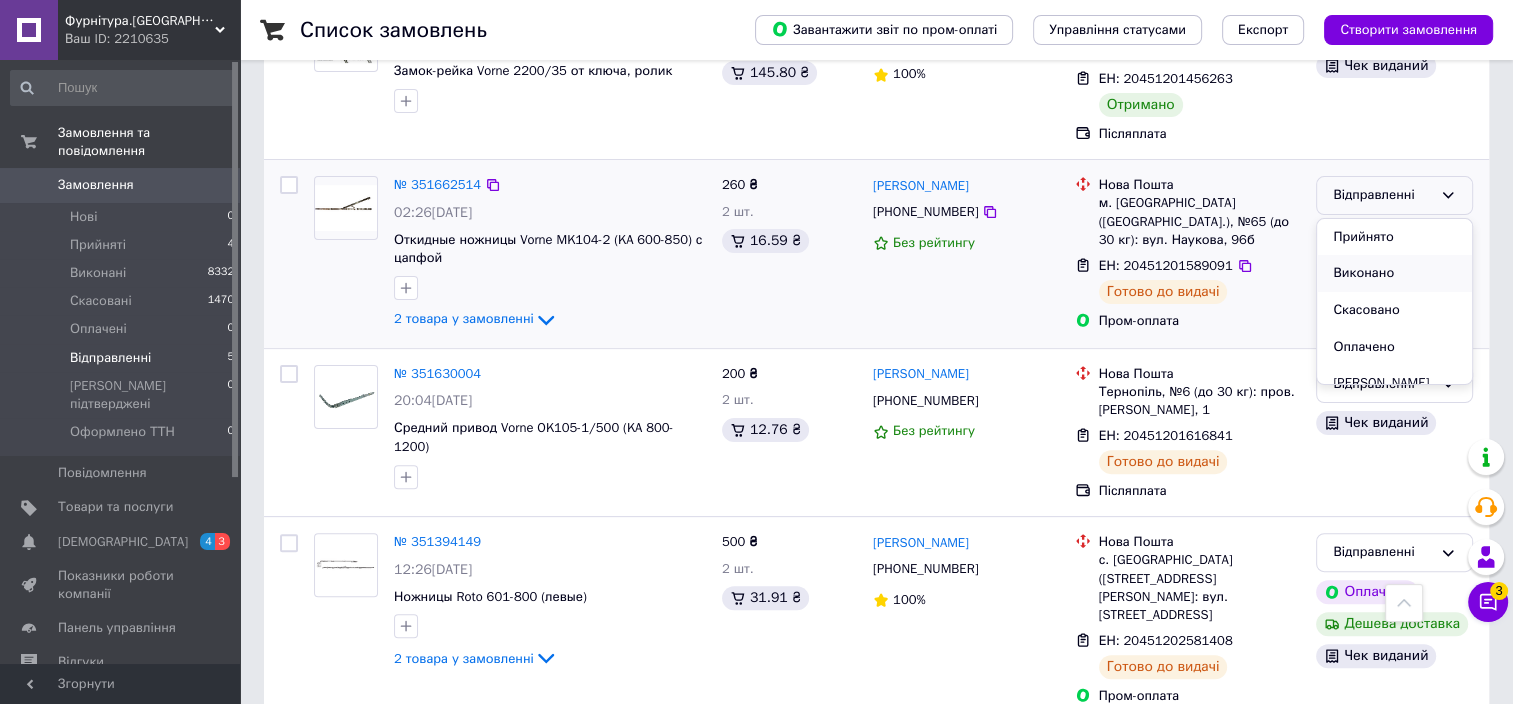 click on "Виконано" at bounding box center [1394, 273] 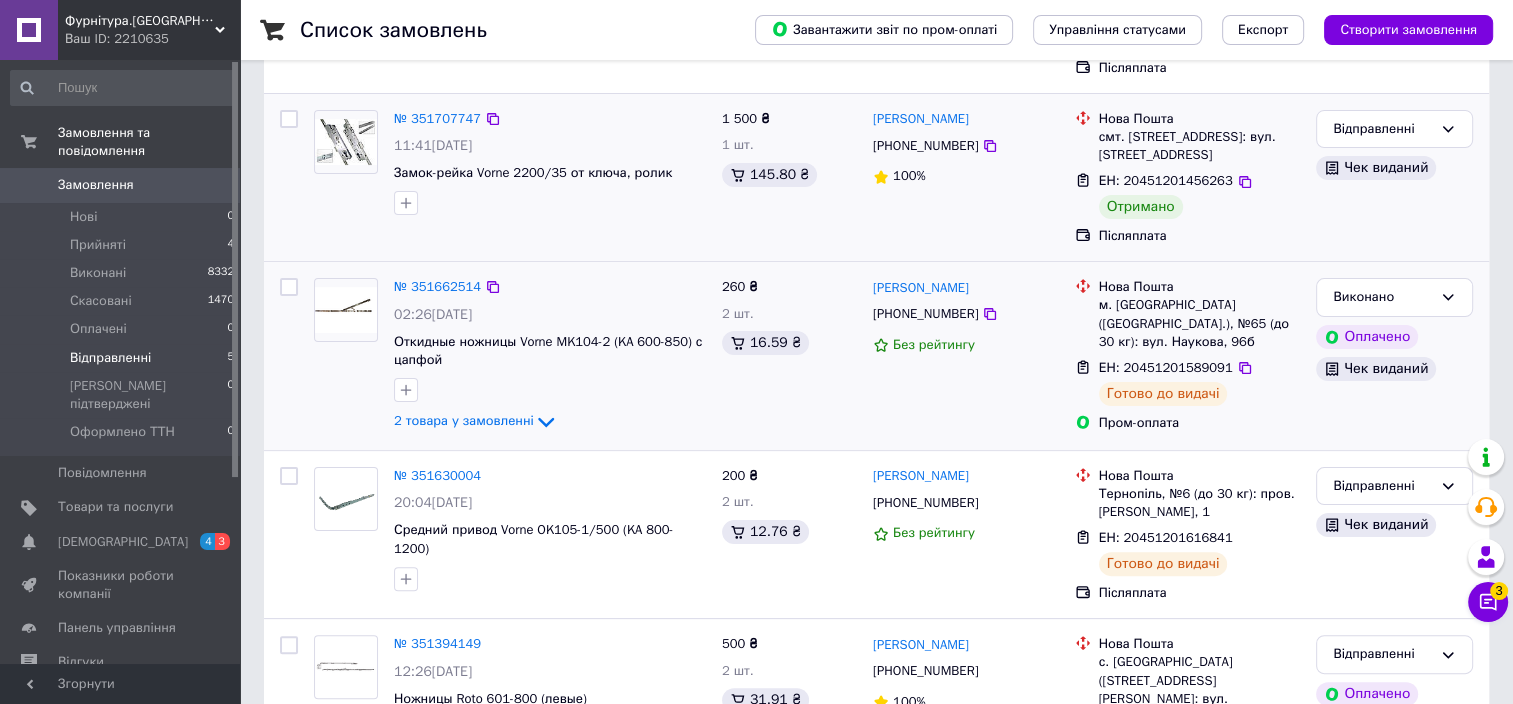 scroll, scrollTop: 402, scrollLeft: 0, axis: vertical 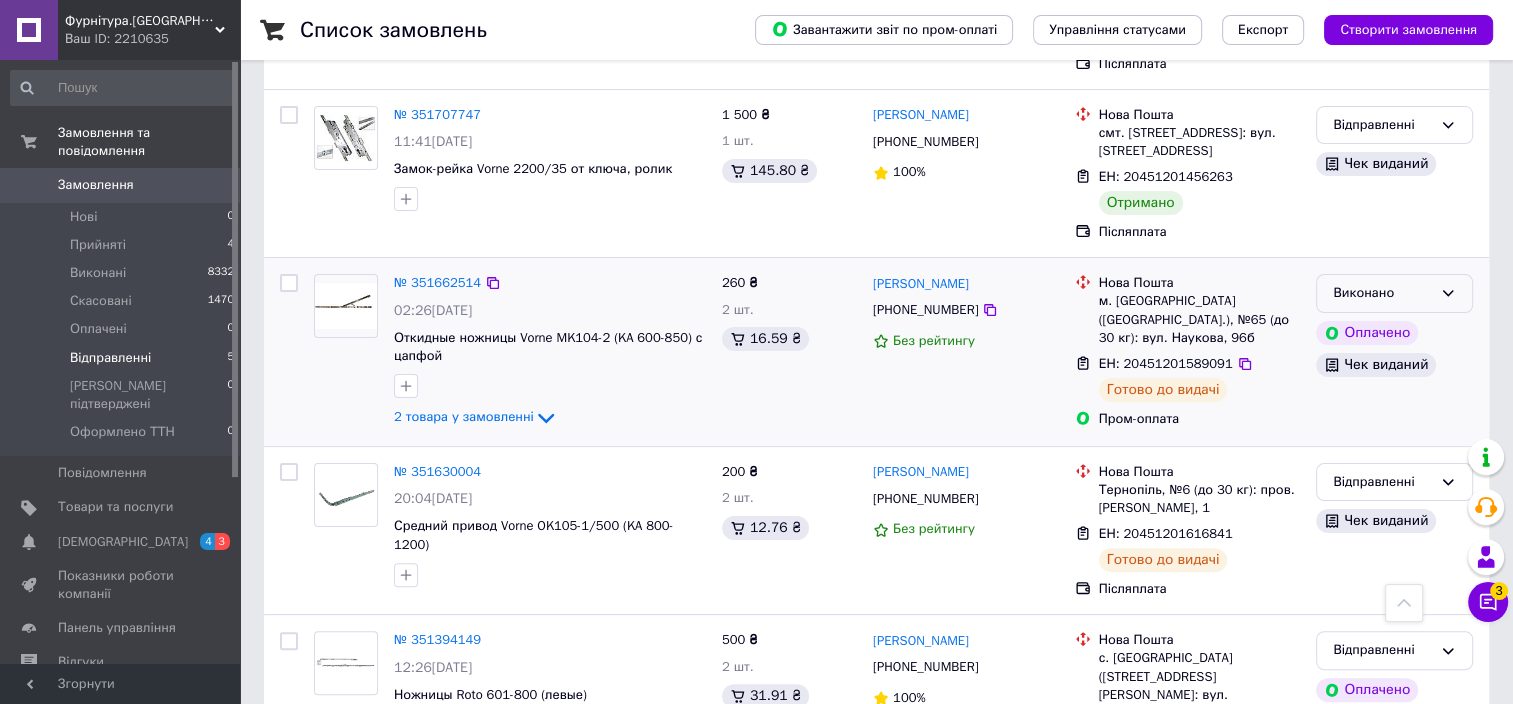 click on "Виконано" at bounding box center [1382, 293] 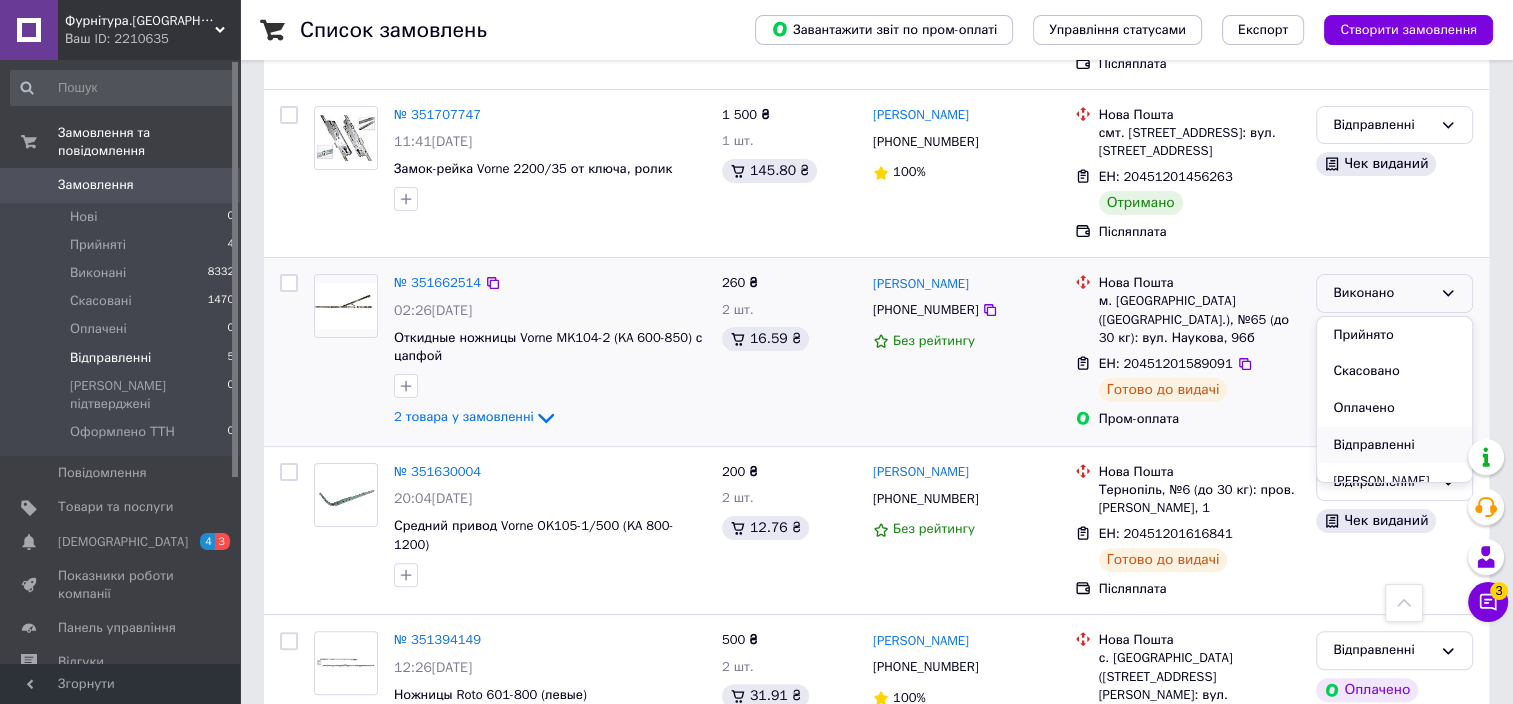 click on "Відправленні" at bounding box center [1394, 445] 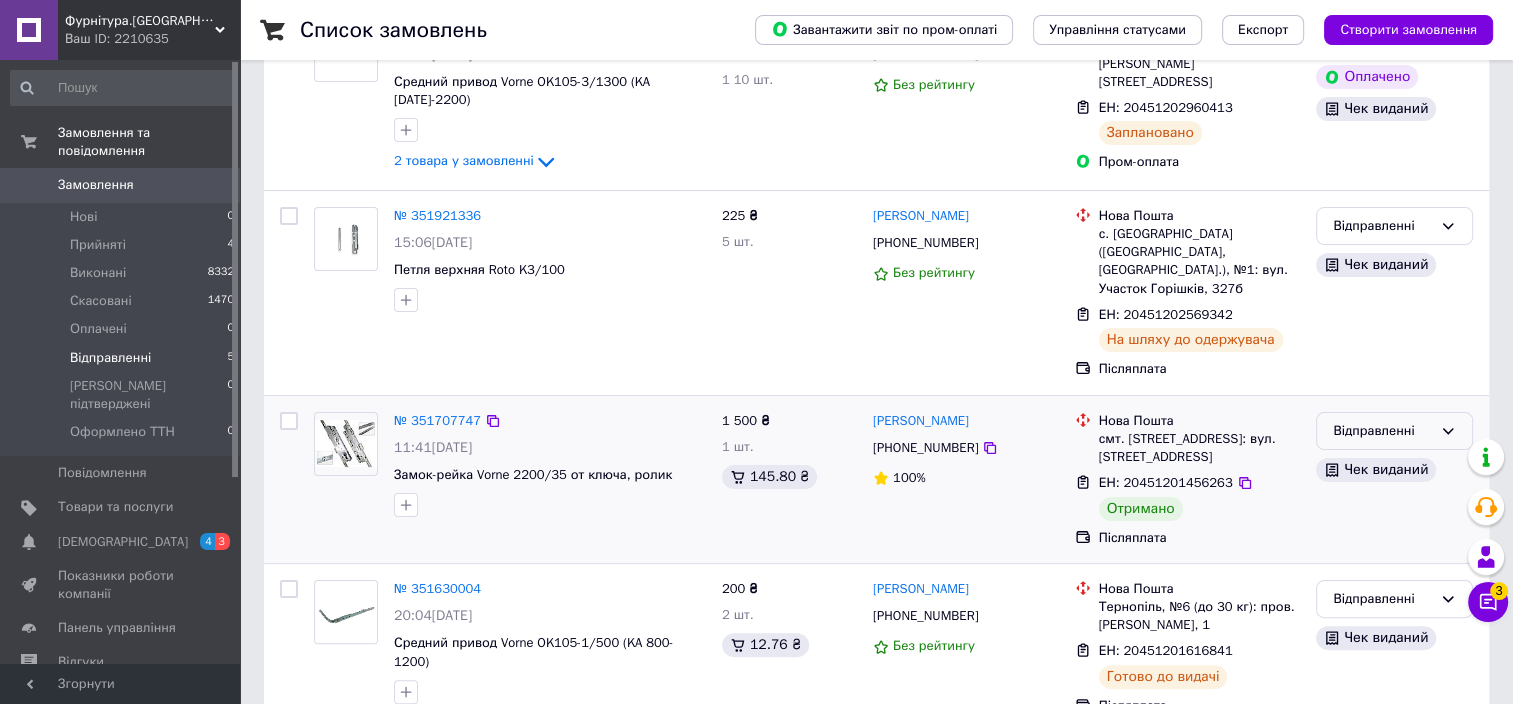 scroll, scrollTop: 500, scrollLeft: 0, axis: vertical 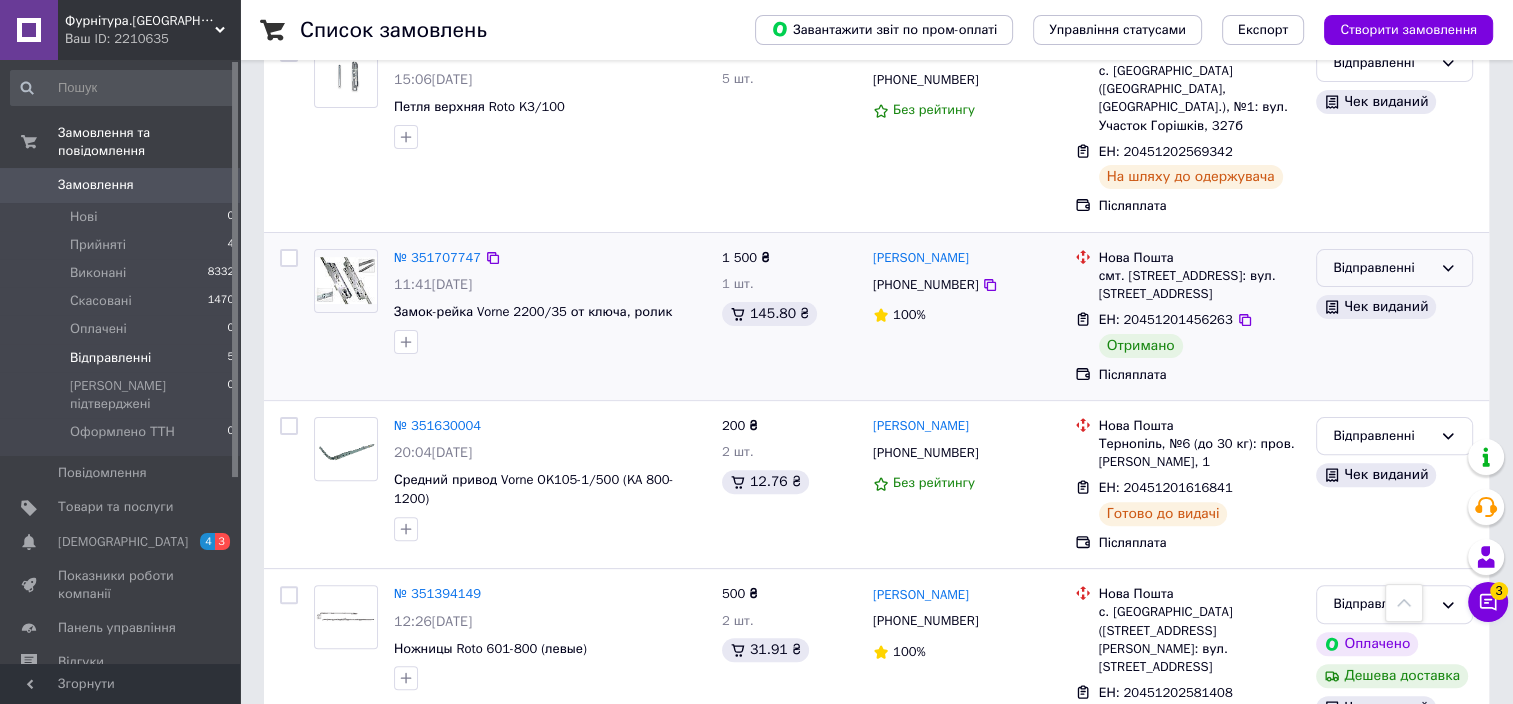 click on "Відправленні" at bounding box center (1382, 268) 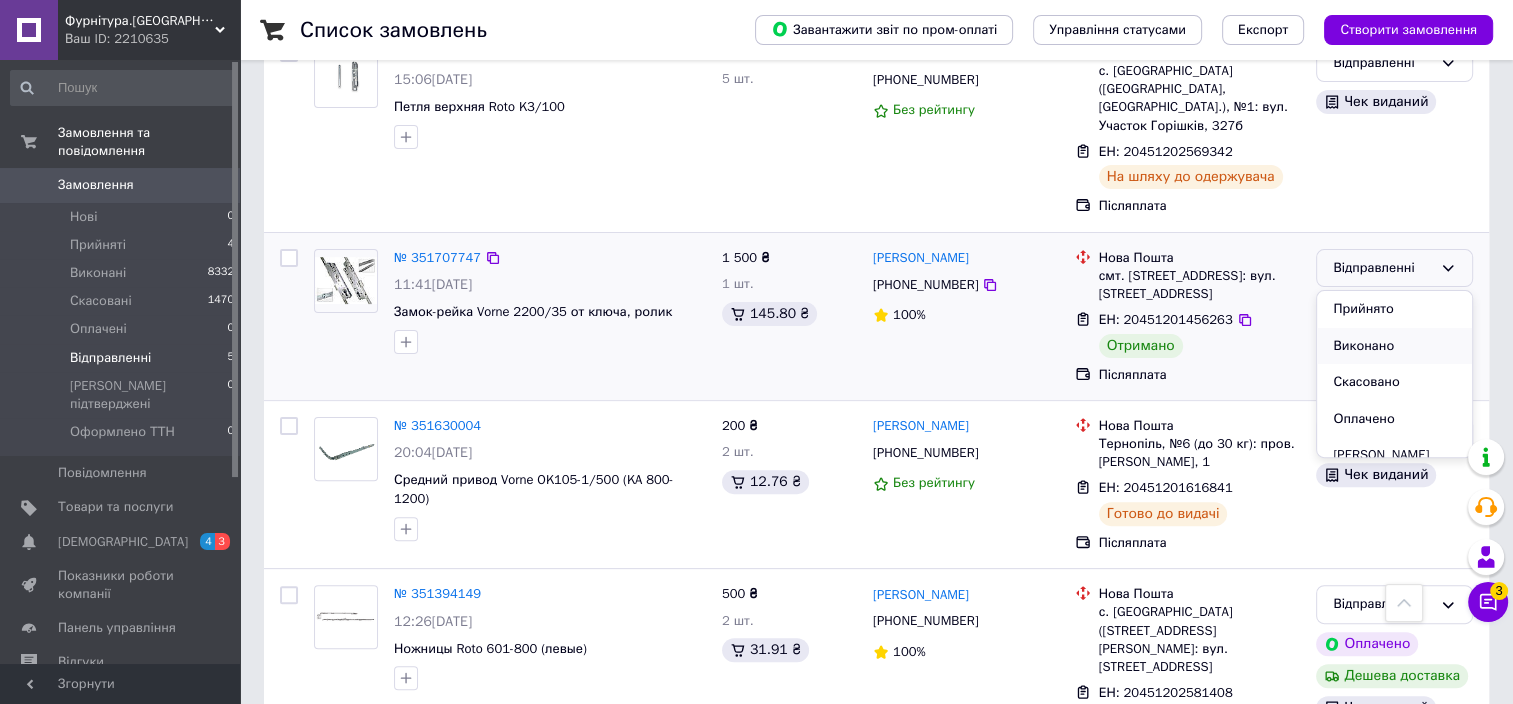 click on "Виконано" at bounding box center [1394, 346] 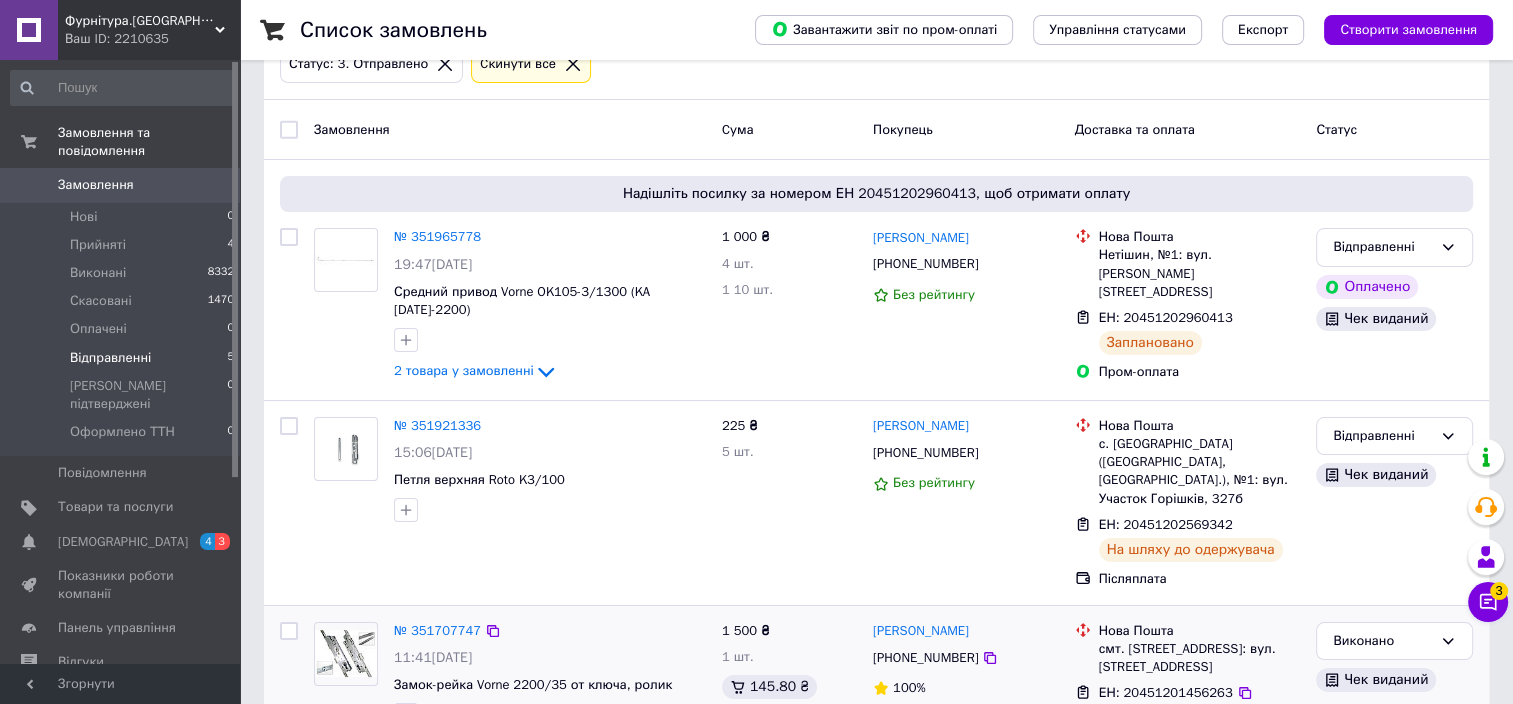 scroll, scrollTop: 0, scrollLeft: 0, axis: both 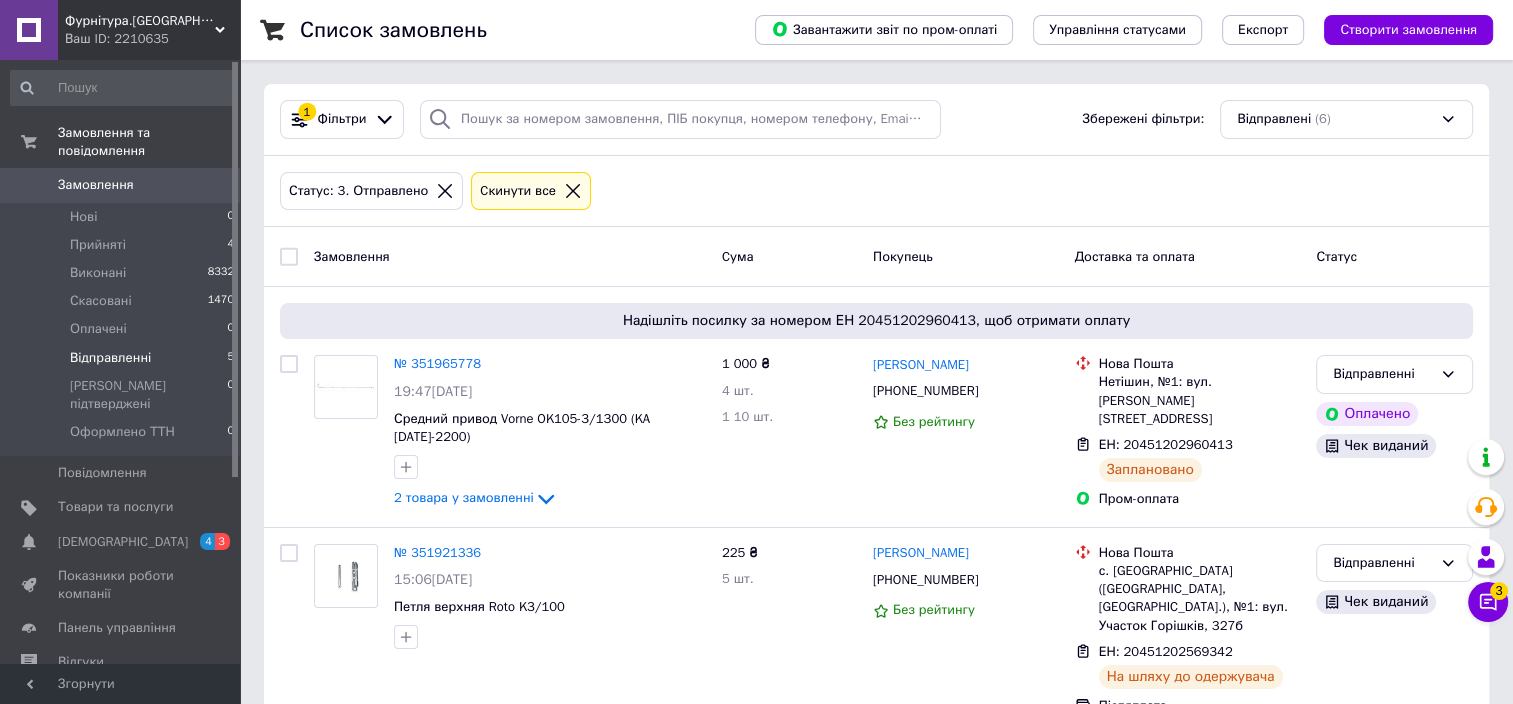 click on "Відправленні" at bounding box center [110, 358] 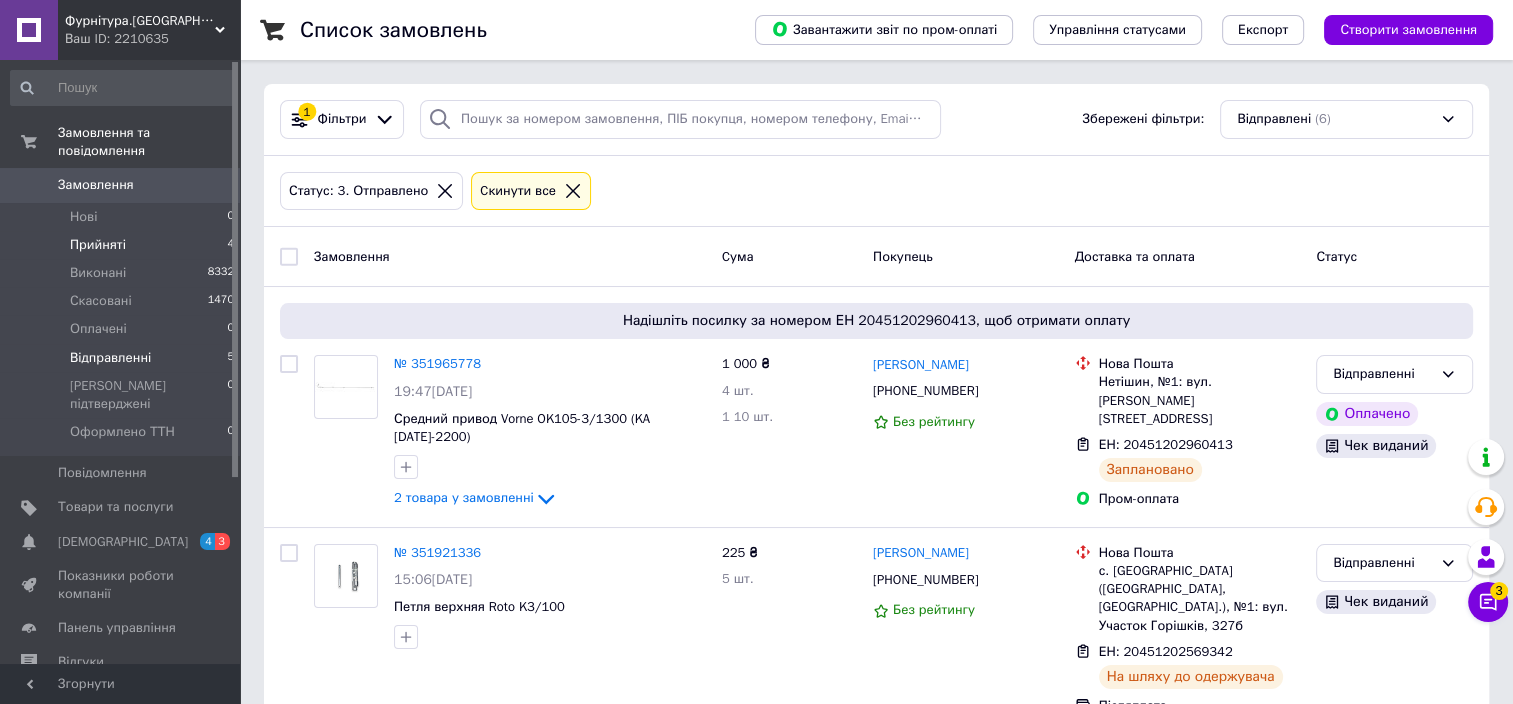 click on "Прийняті" at bounding box center (98, 245) 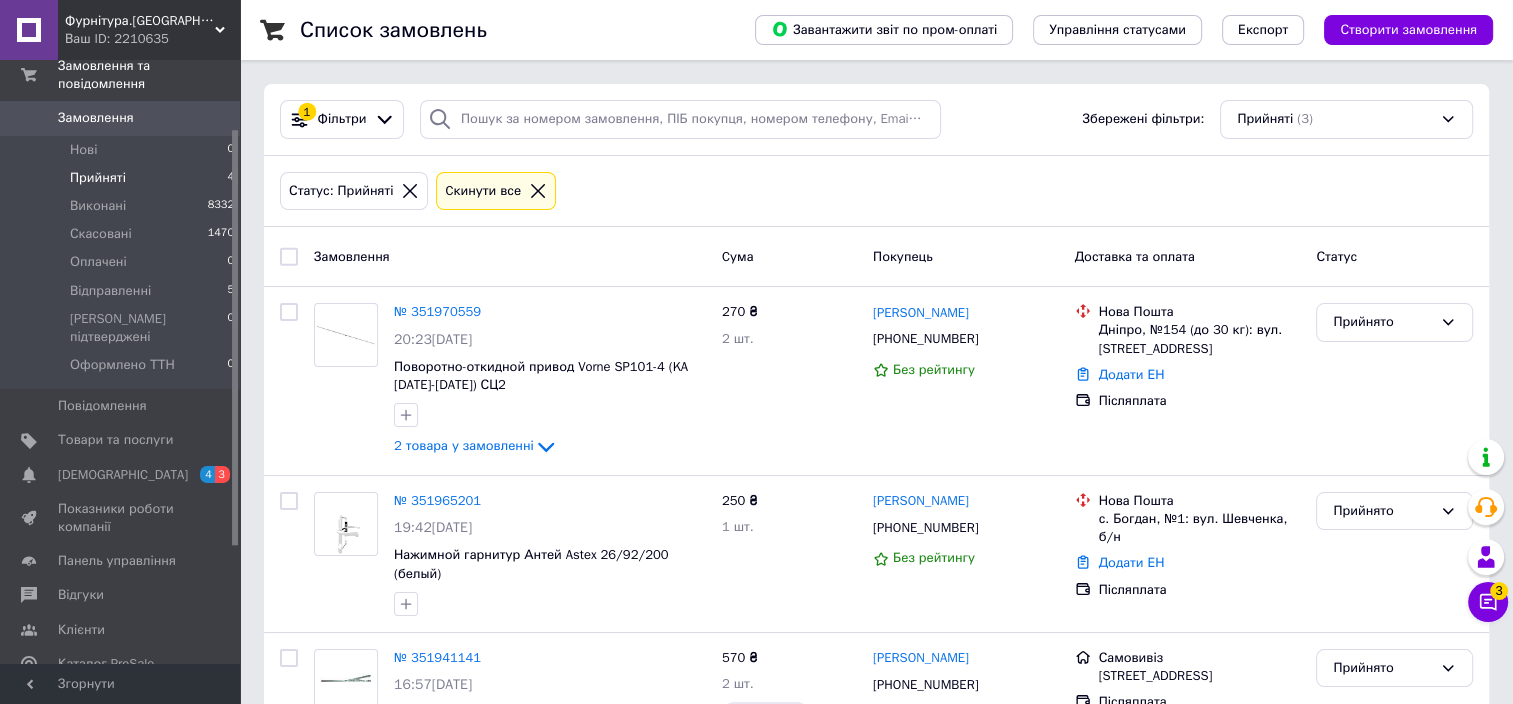 scroll, scrollTop: 100, scrollLeft: 0, axis: vertical 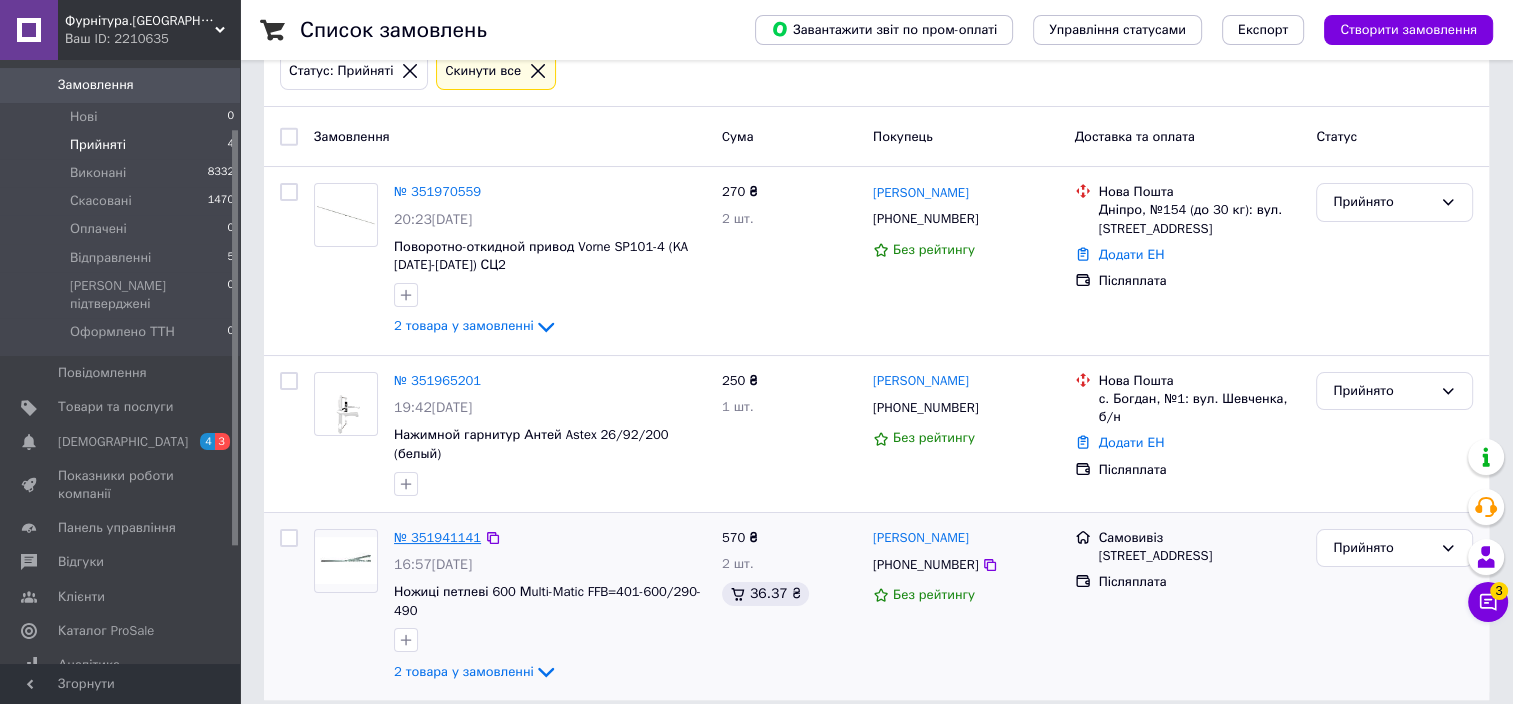 click on "№ 351941141" at bounding box center (437, 537) 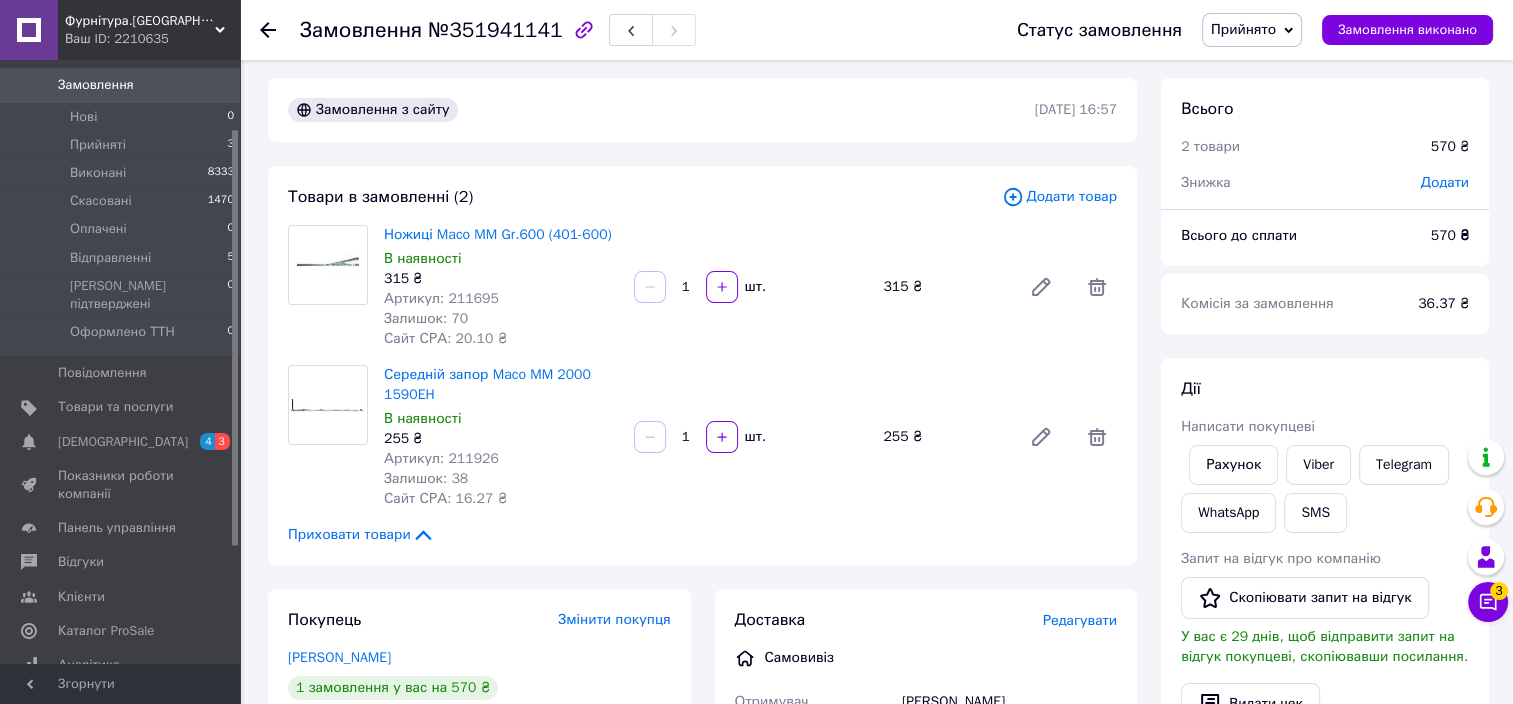 scroll, scrollTop: 0, scrollLeft: 0, axis: both 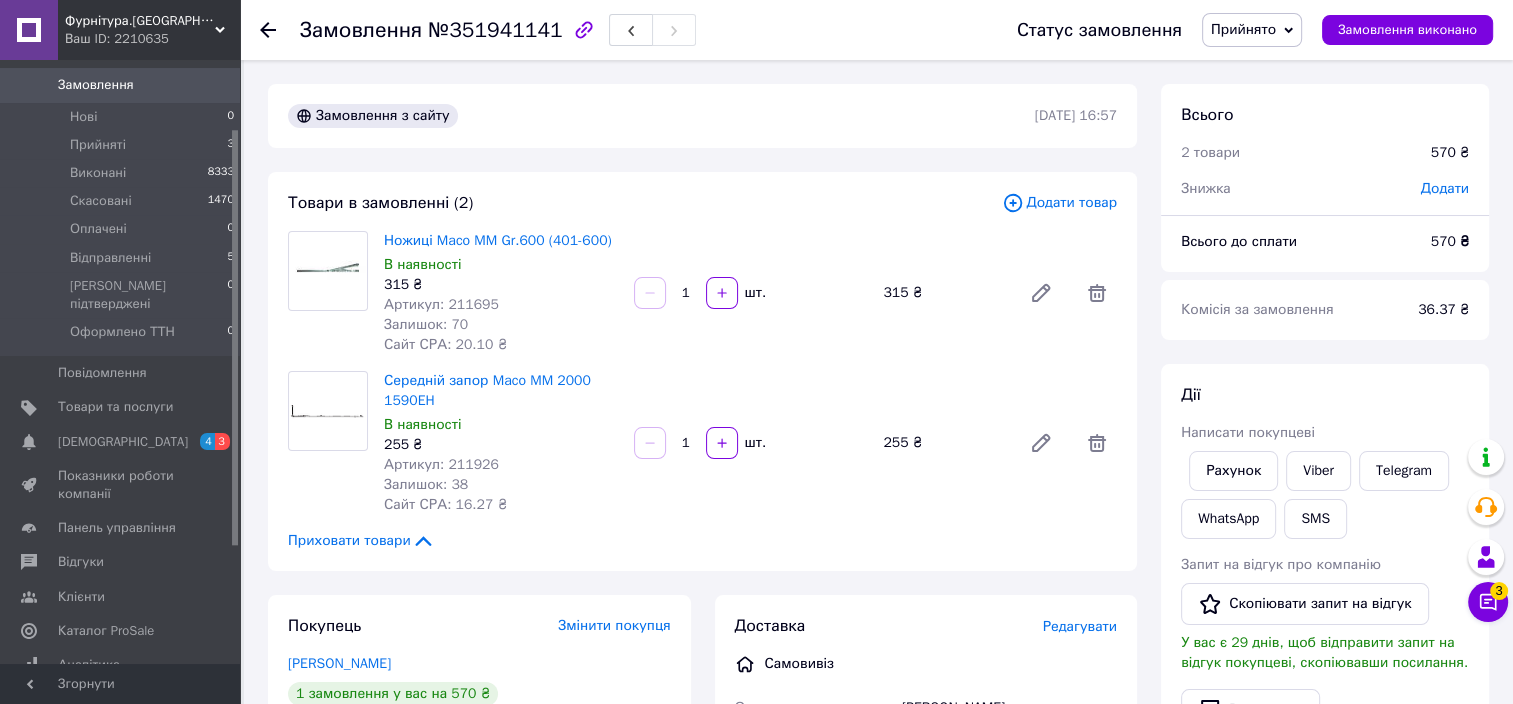 click 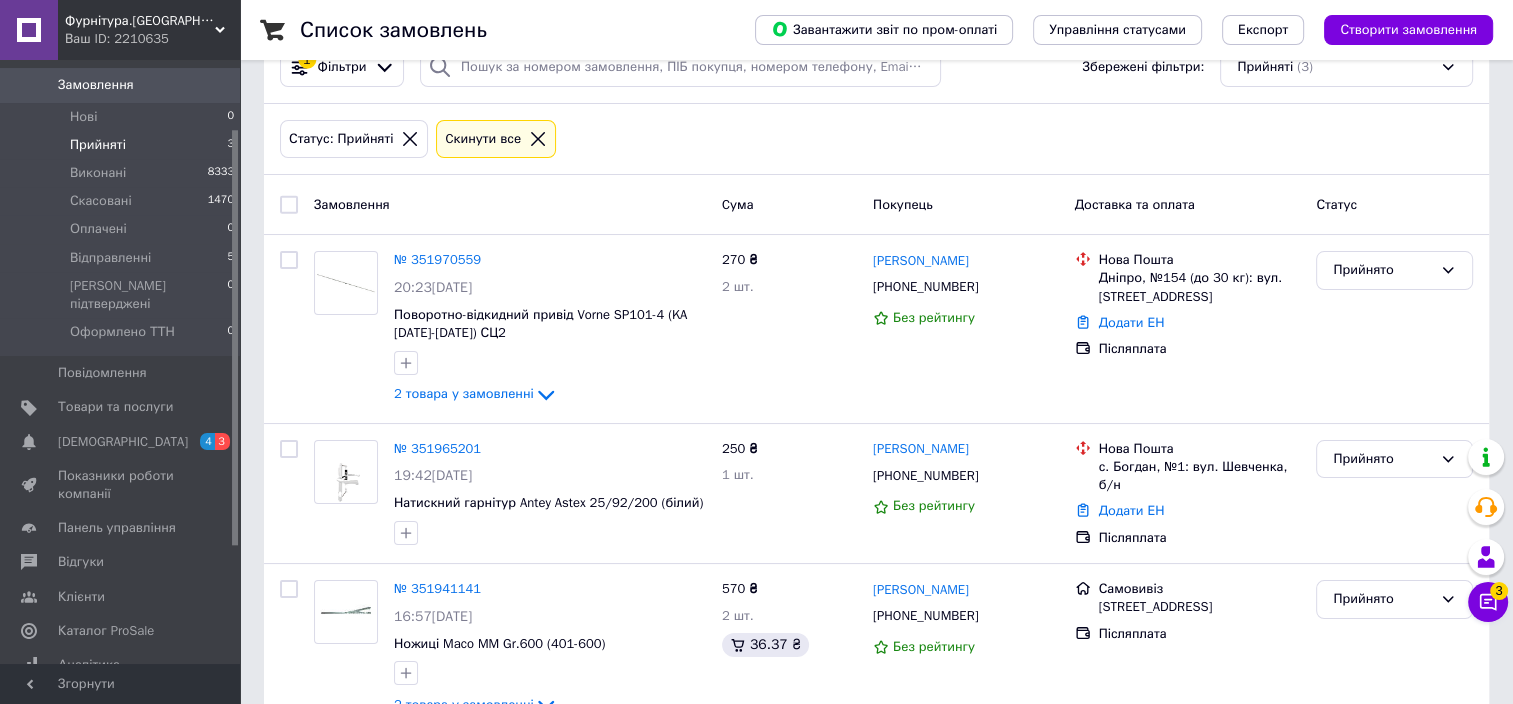 scroll, scrollTop: 101, scrollLeft: 0, axis: vertical 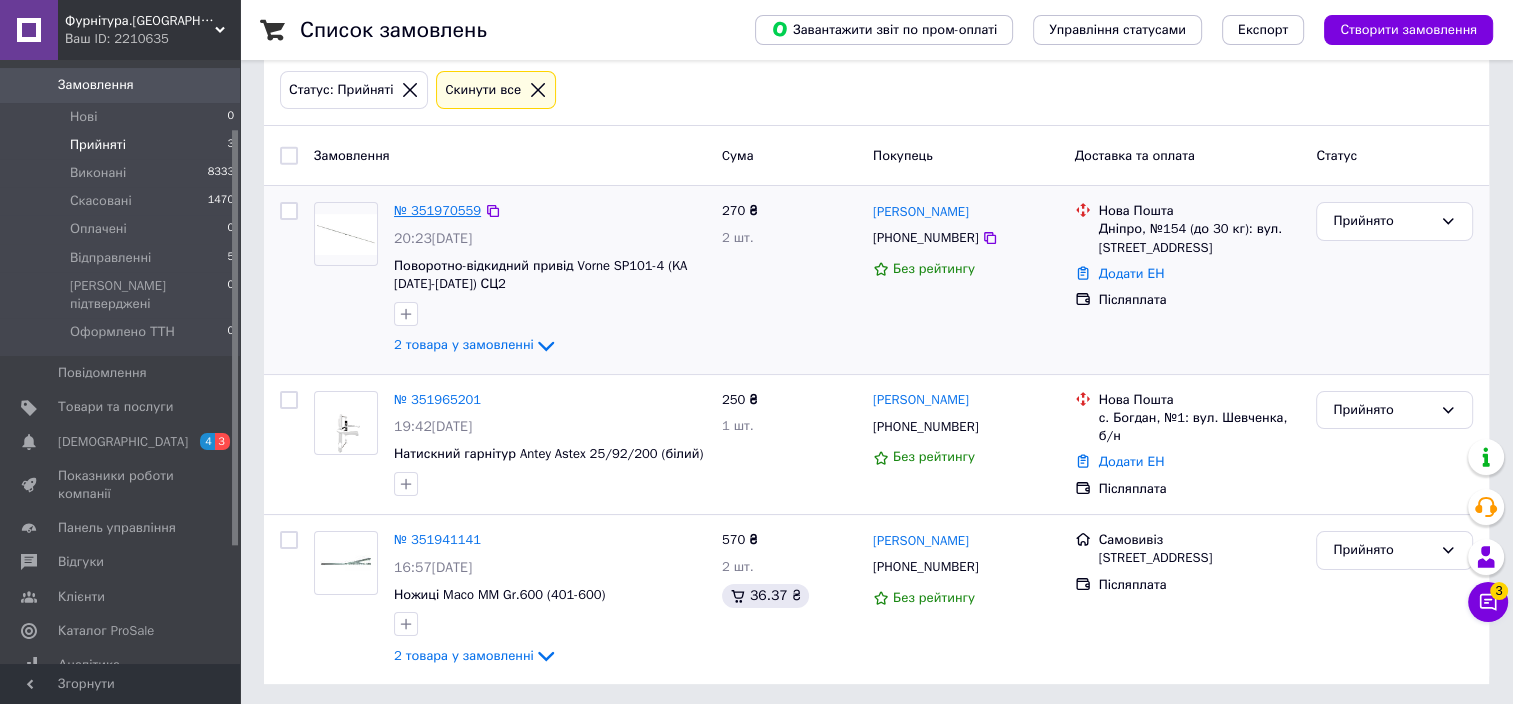 click on "№ 351970559" at bounding box center [437, 210] 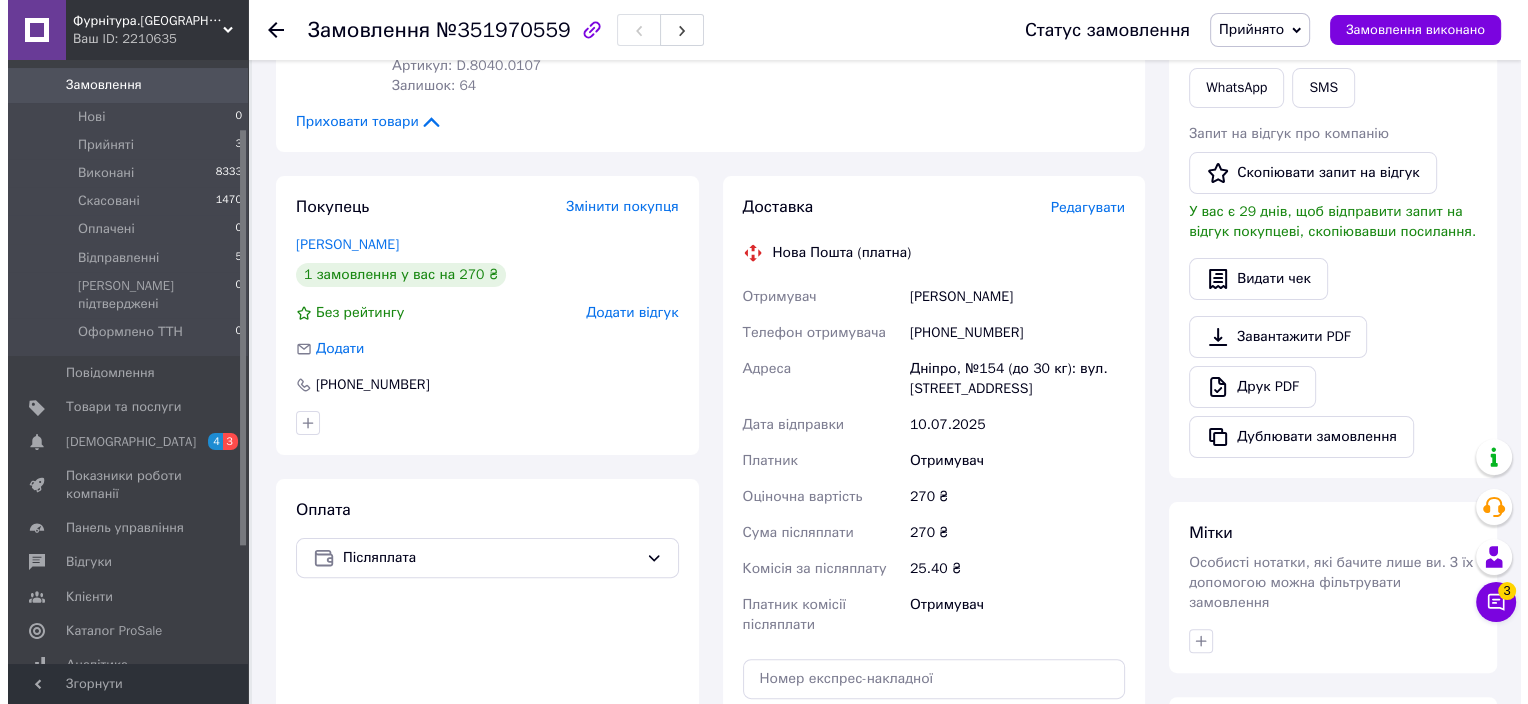 scroll, scrollTop: 401, scrollLeft: 0, axis: vertical 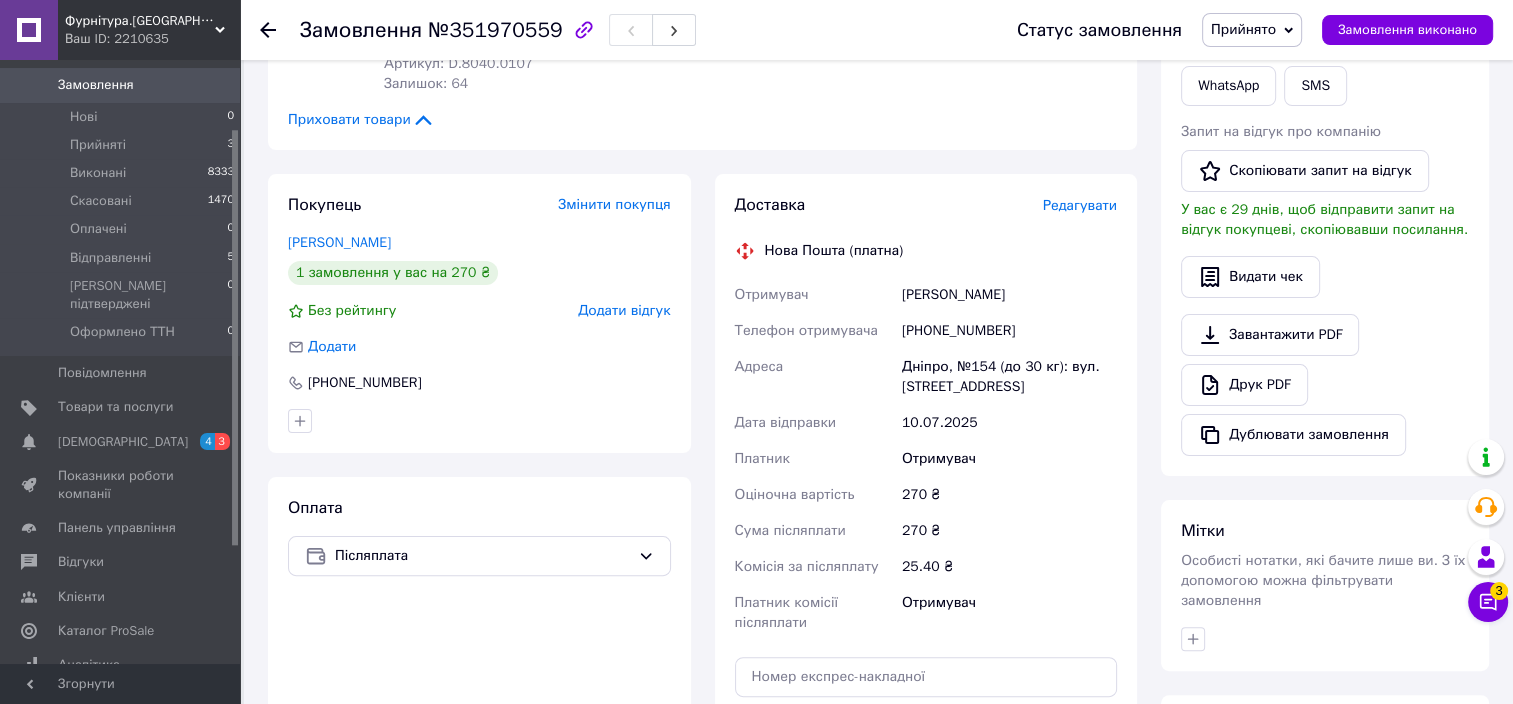 click on "Прийнято" at bounding box center [1243, 29] 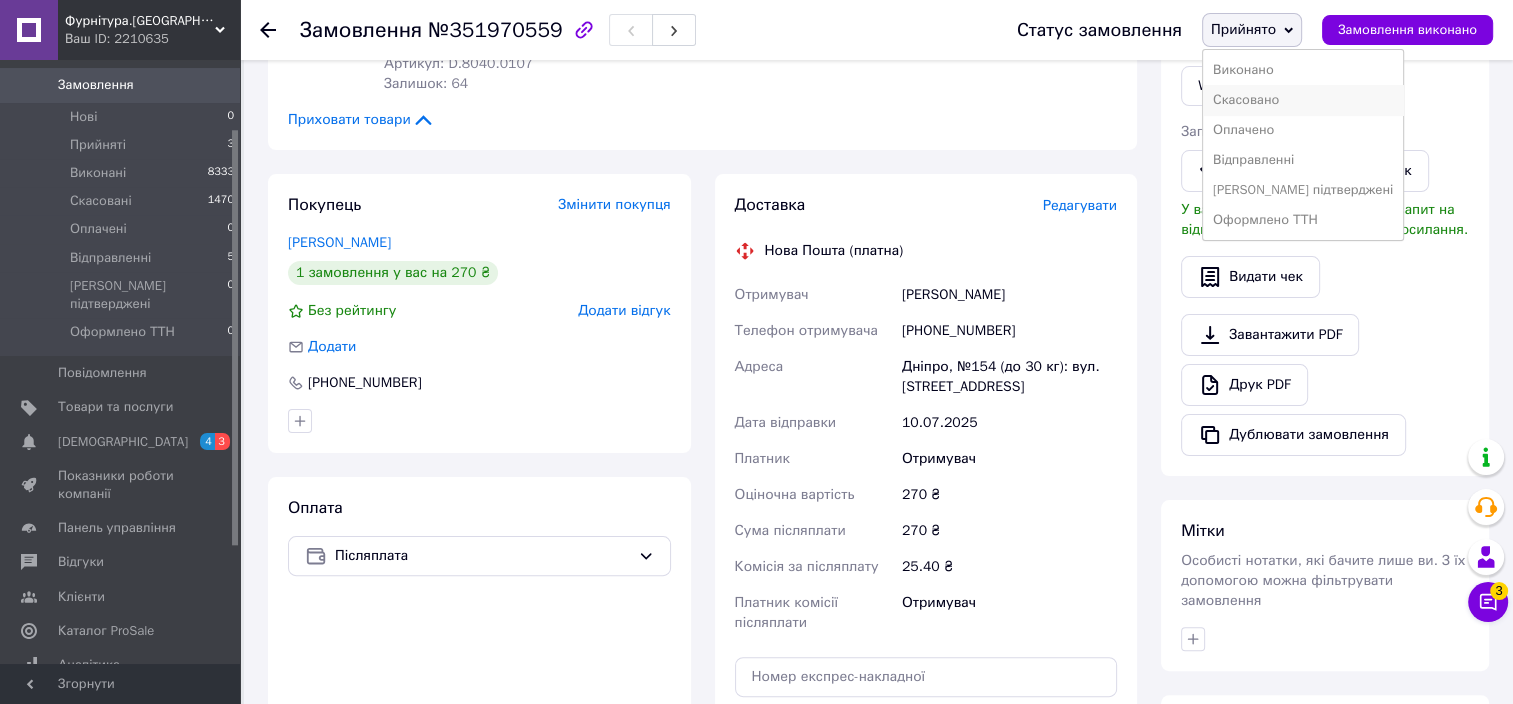 click on "Скасовано" at bounding box center [1303, 100] 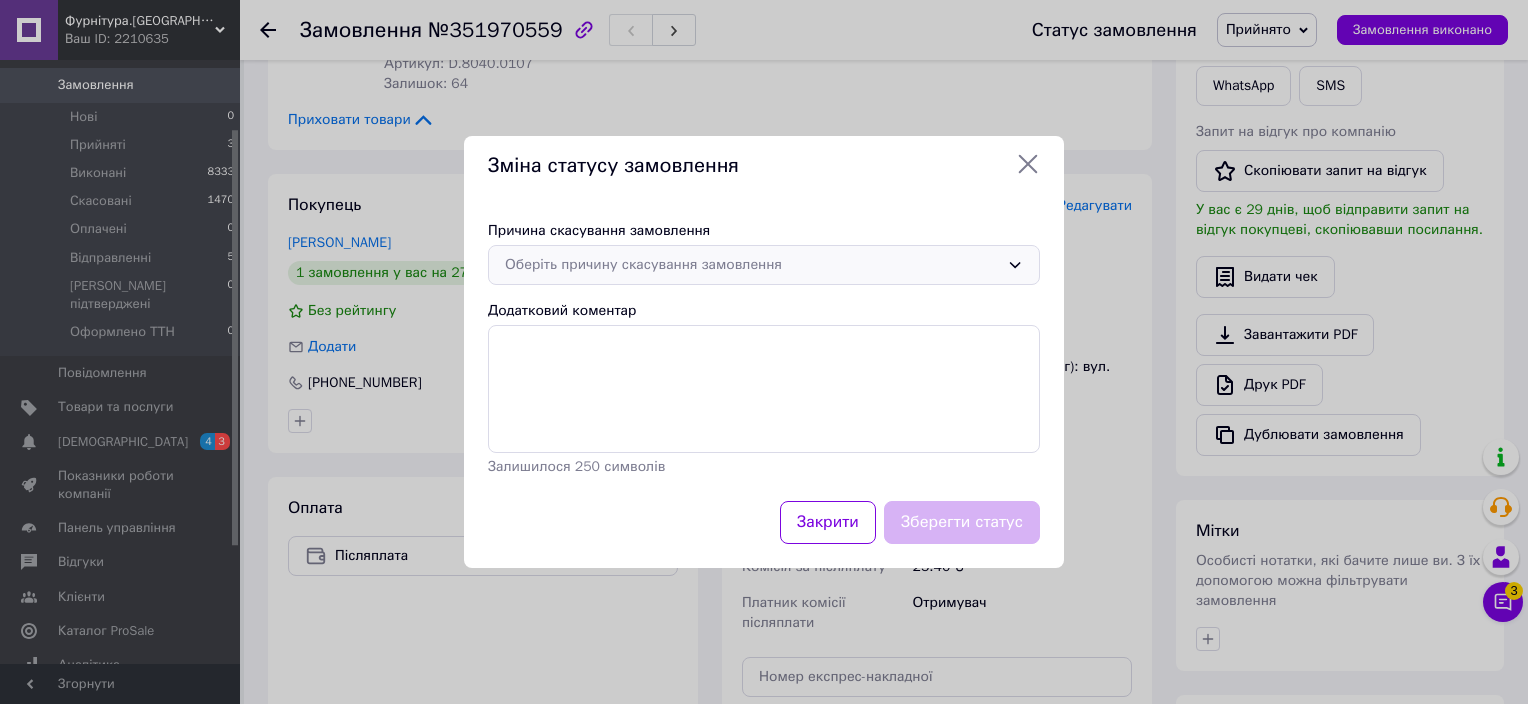 click on "Оберіть причину скасування замовлення" at bounding box center (752, 265) 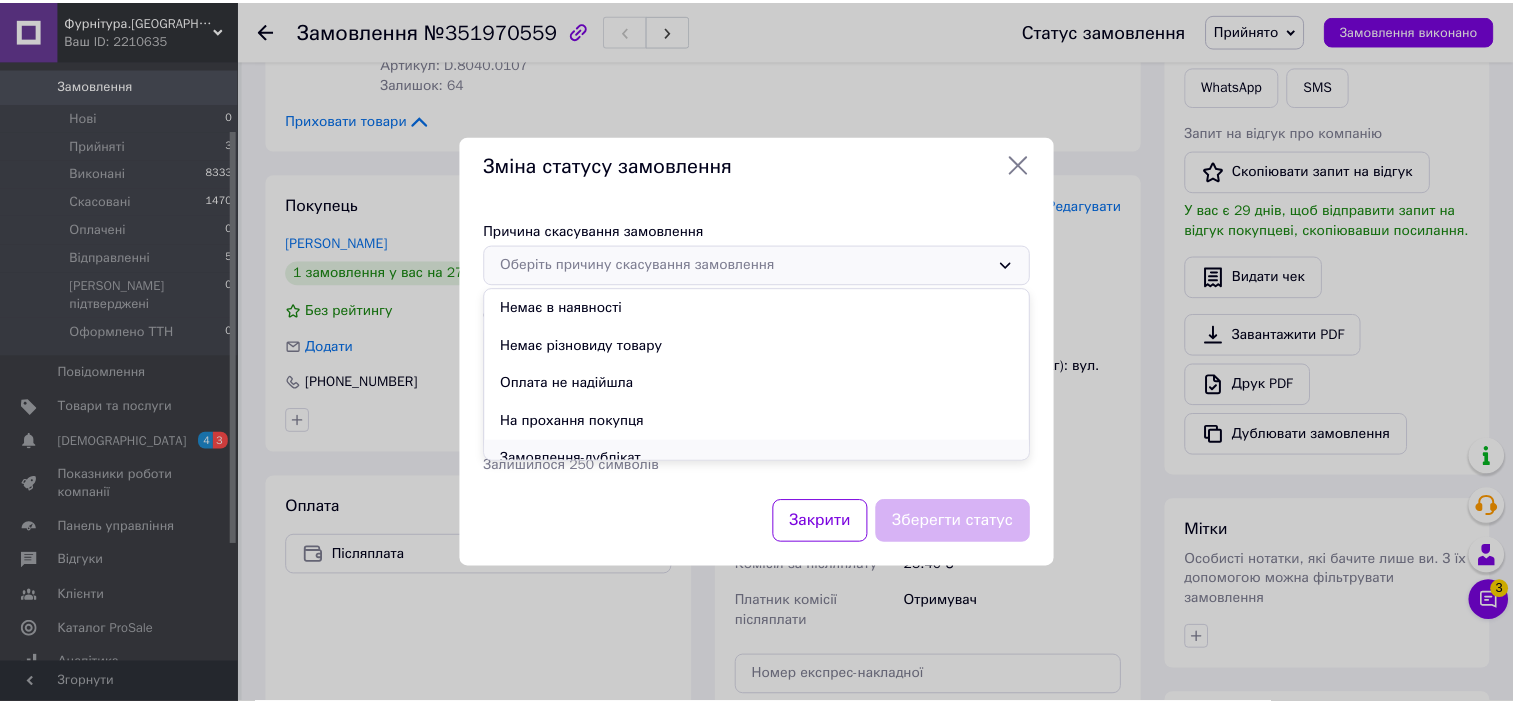 scroll, scrollTop: 93, scrollLeft: 0, axis: vertical 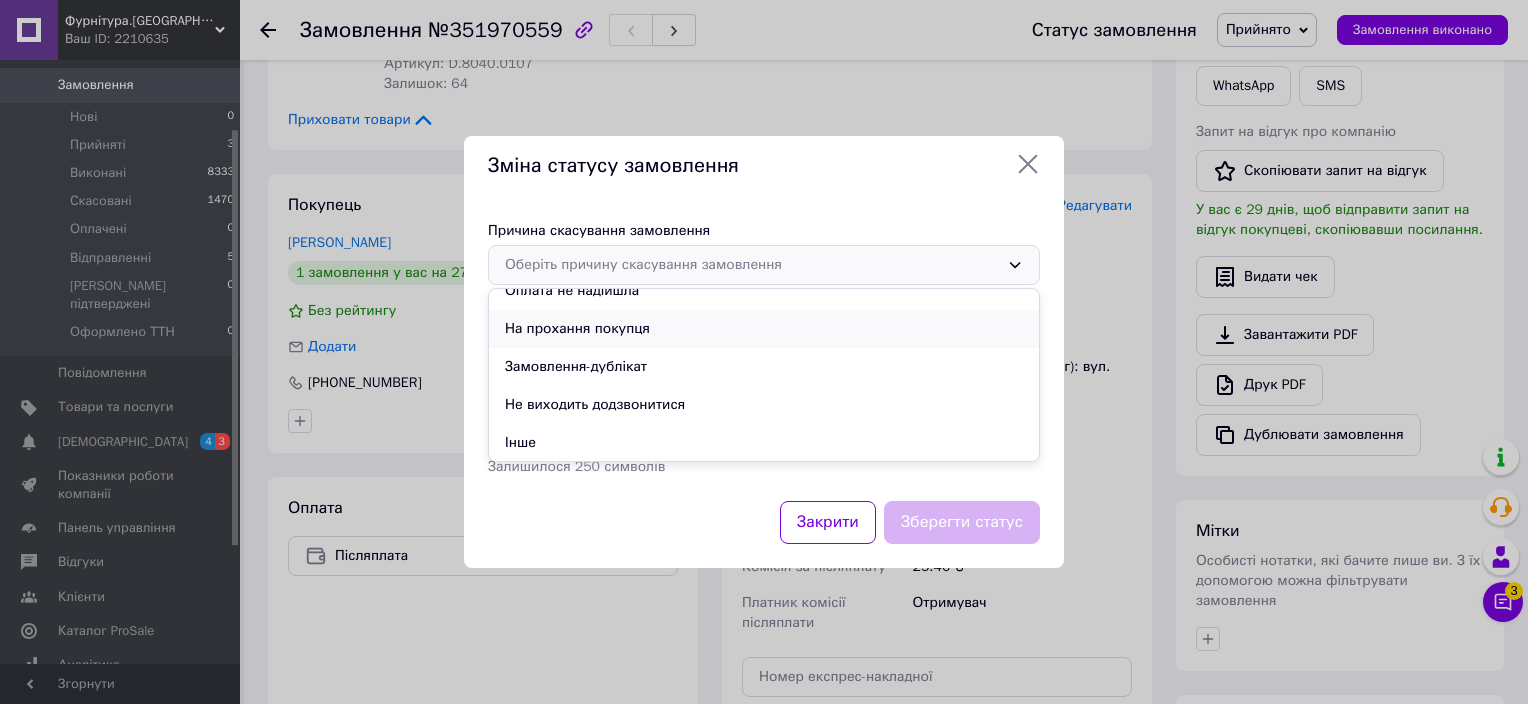 click on "На прохання покупця" at bounding box center (764, 329) 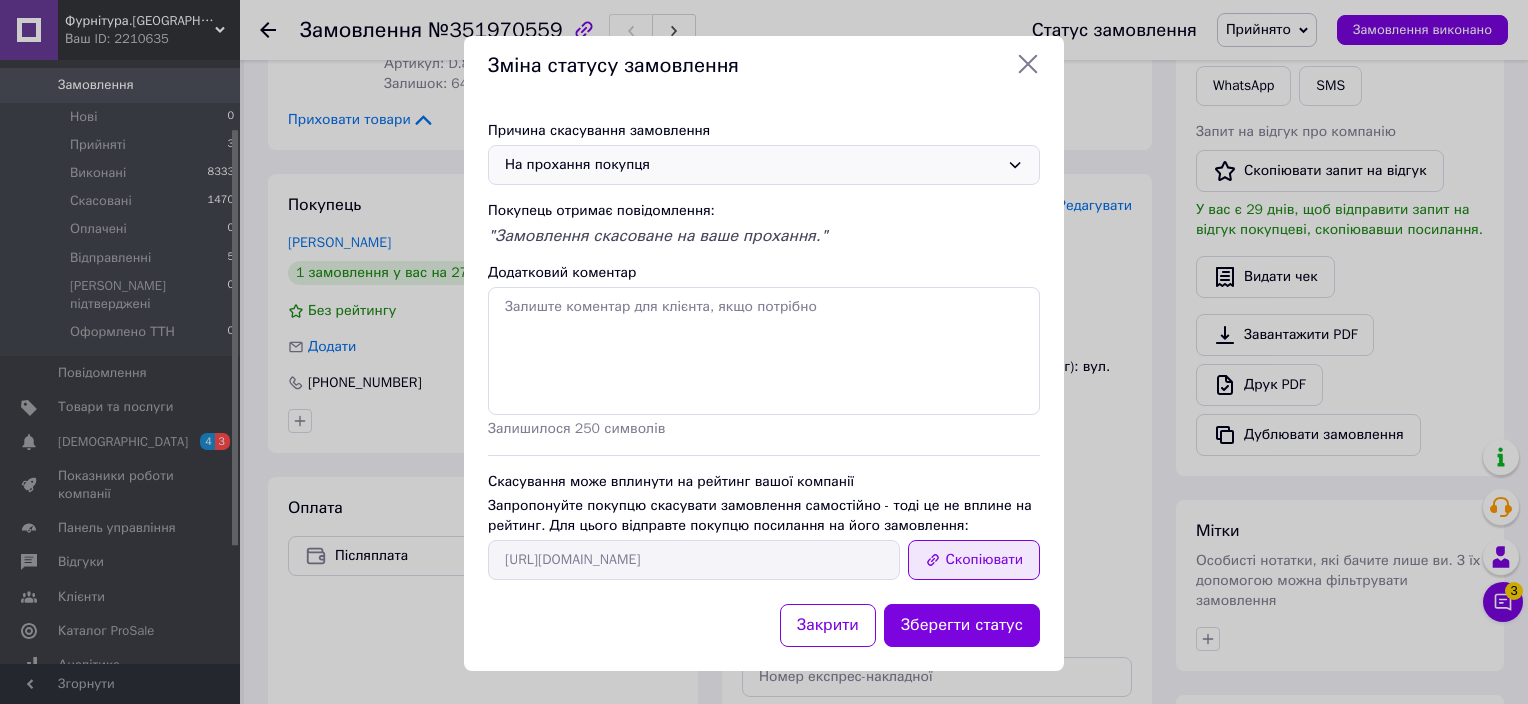 click on "Скопіювати" at bounding box center [974, 560] 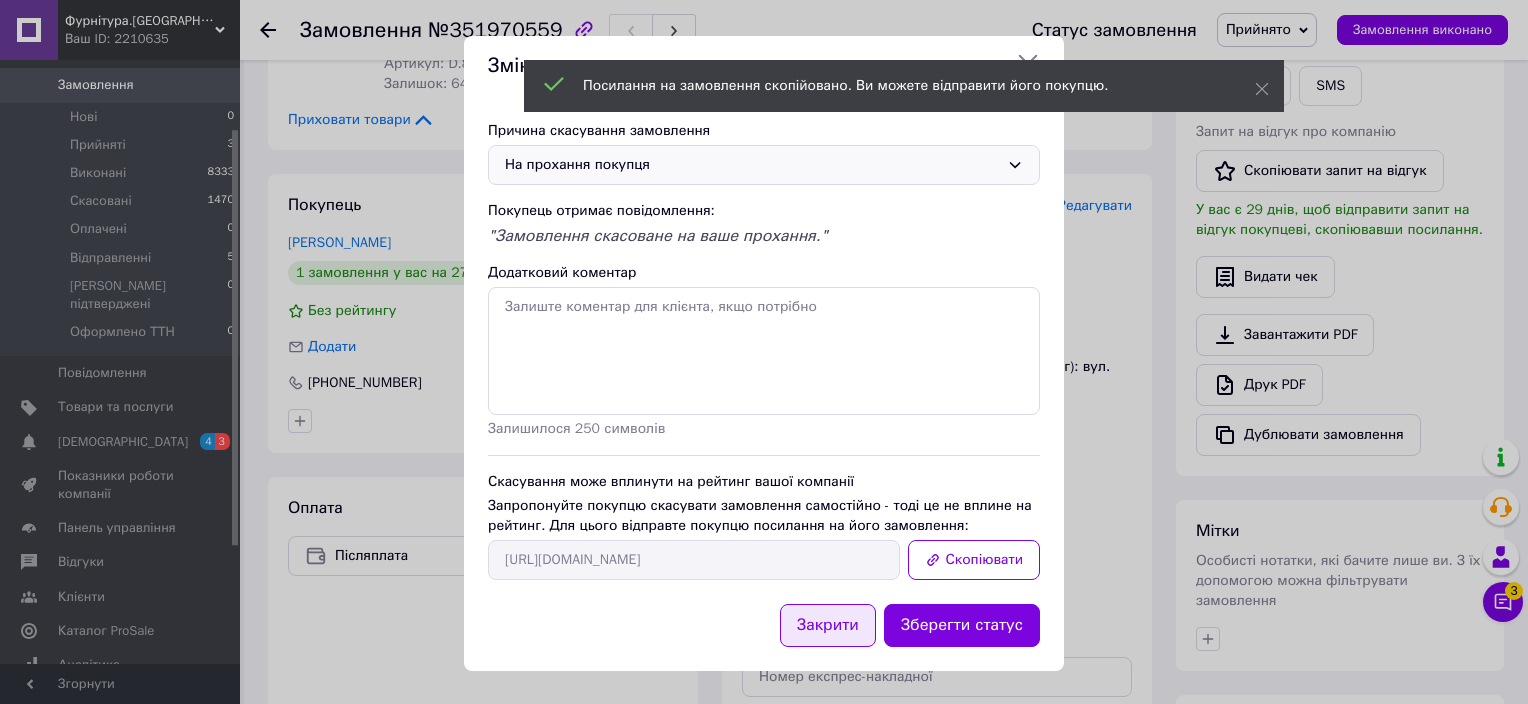 click on "Закрити" at bounding box center [828, 625] 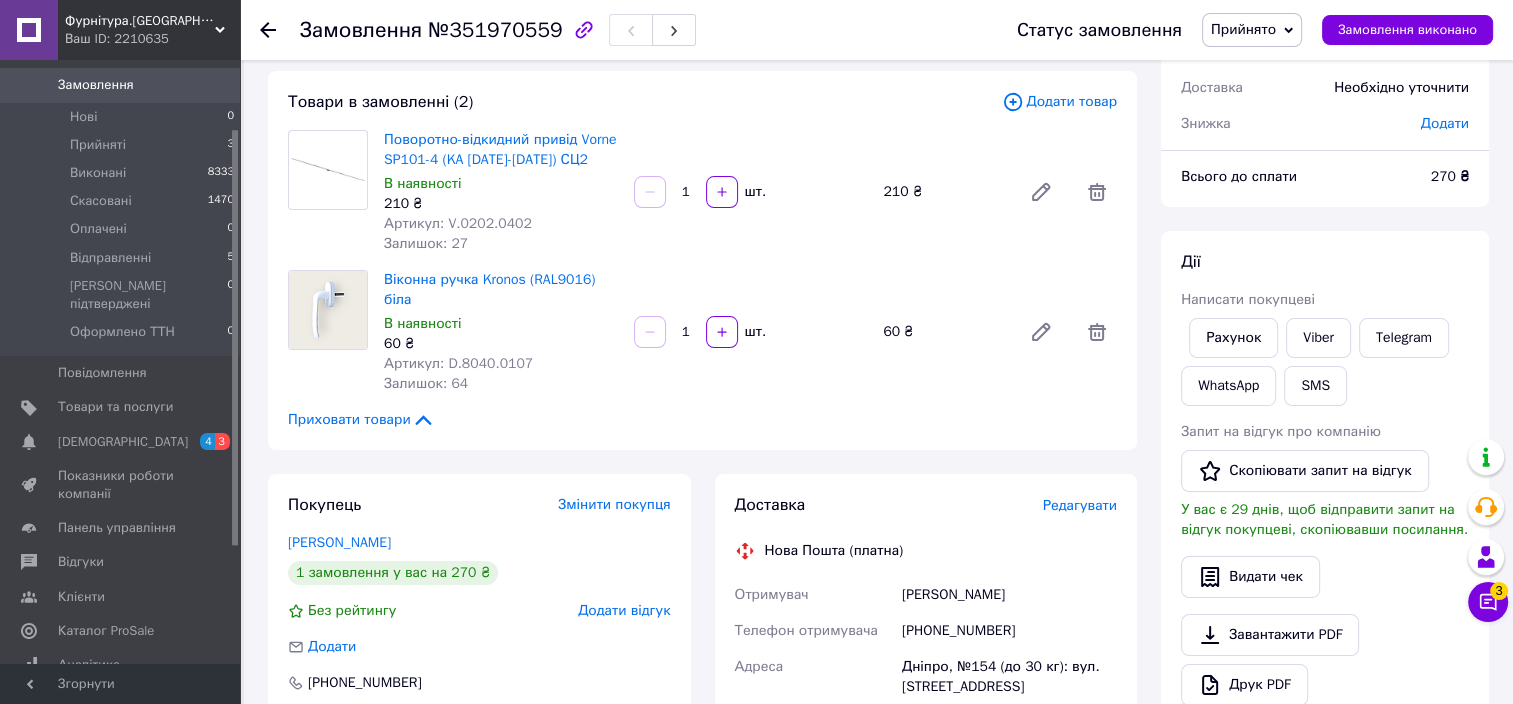scroll, scrollTop: 100, scrollLeft: 0, axis: vertical 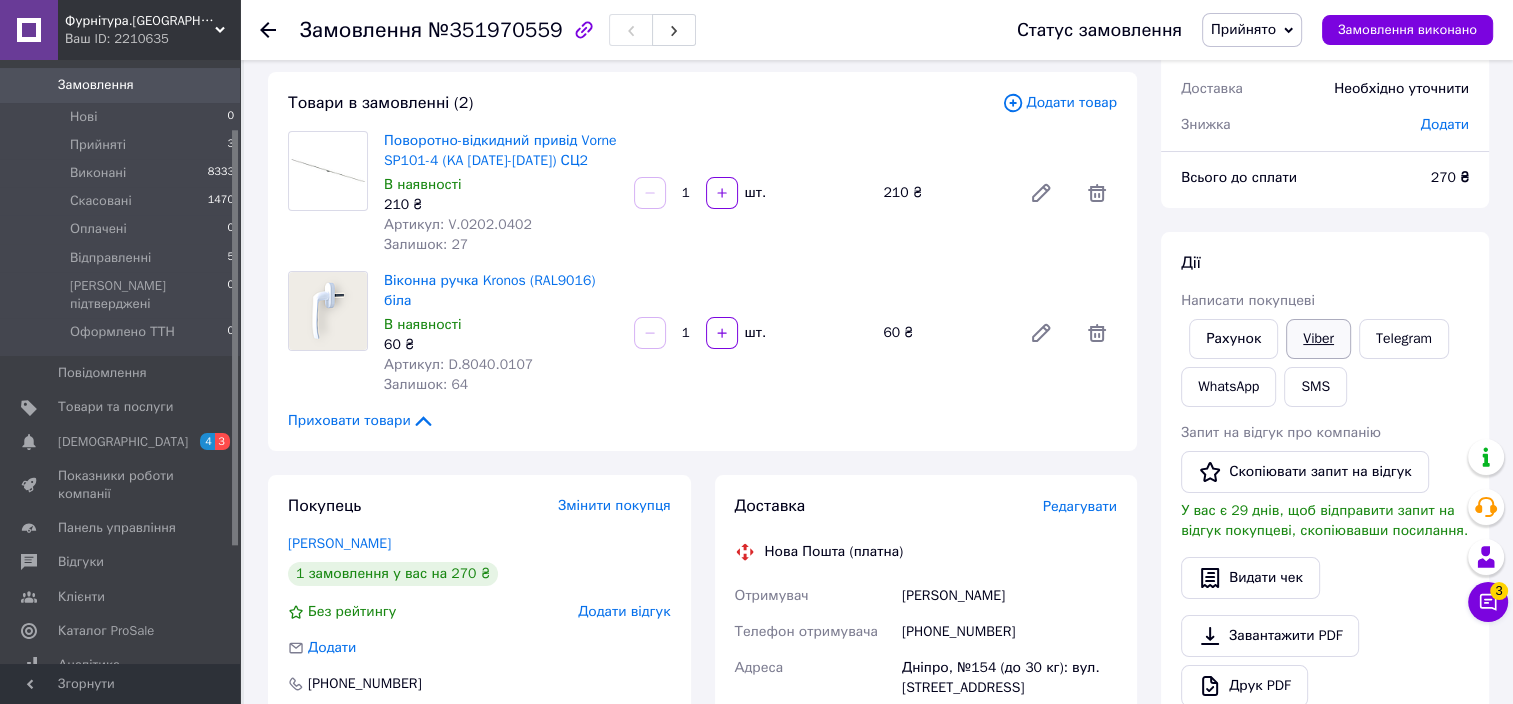 click on "Viber" at bounding box center [1318, 339] 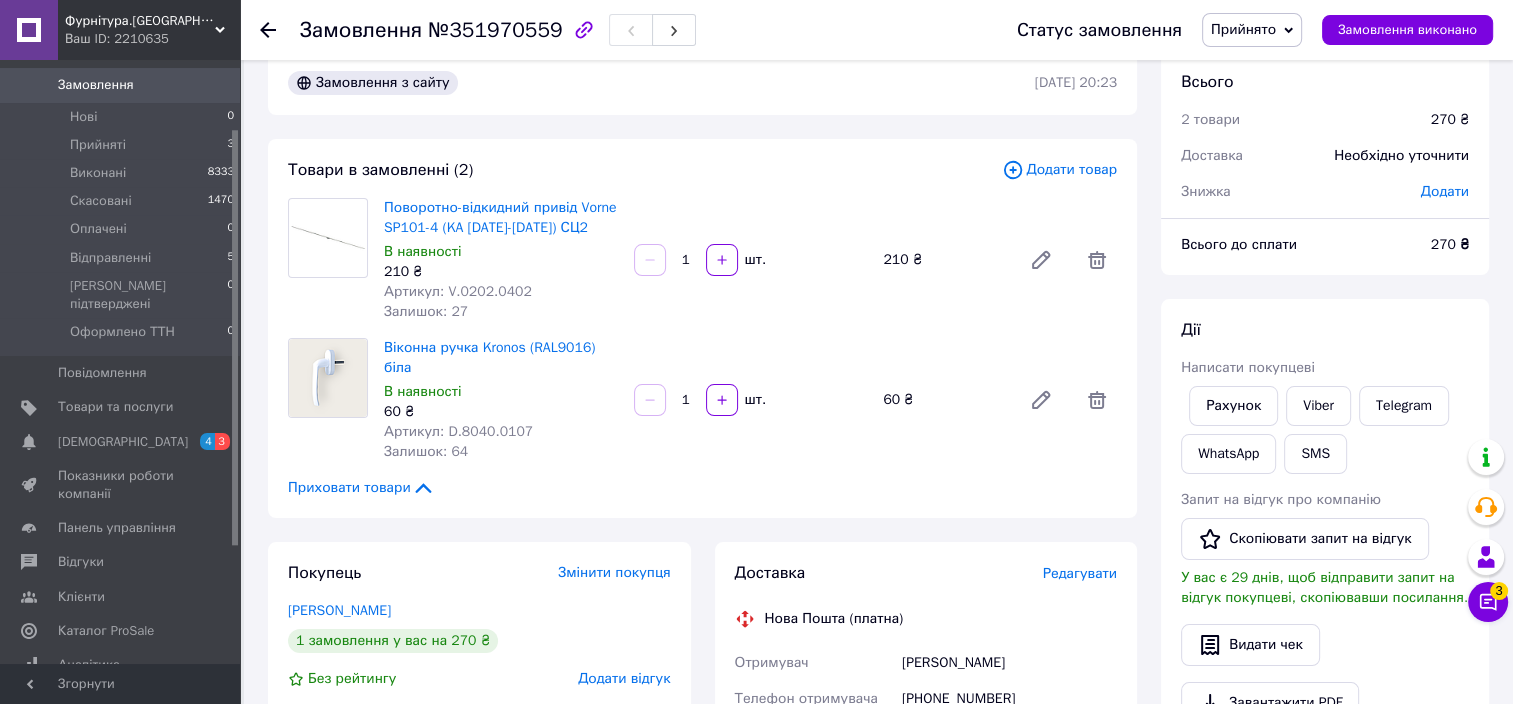 scroll, scrollTop: 0, scrollLeft: 0, axis: both 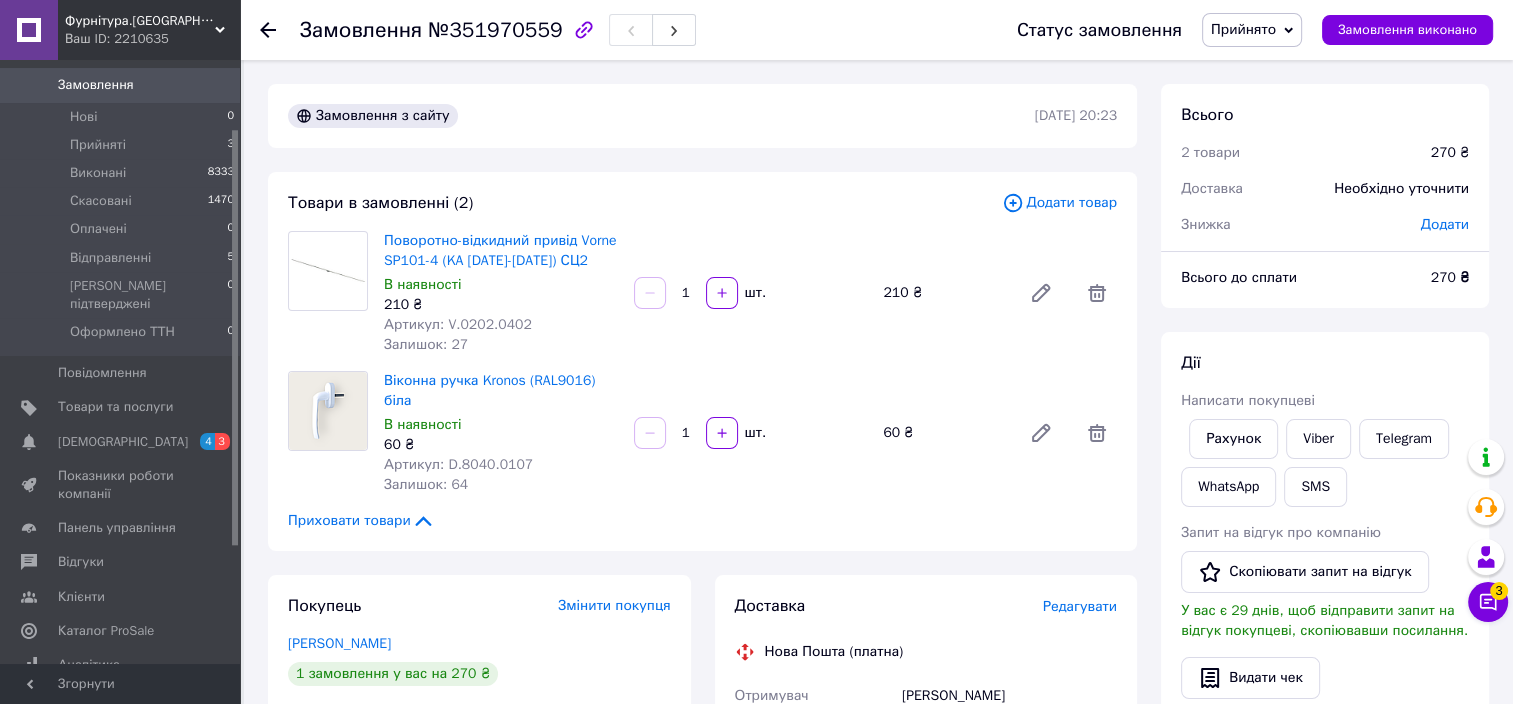 click 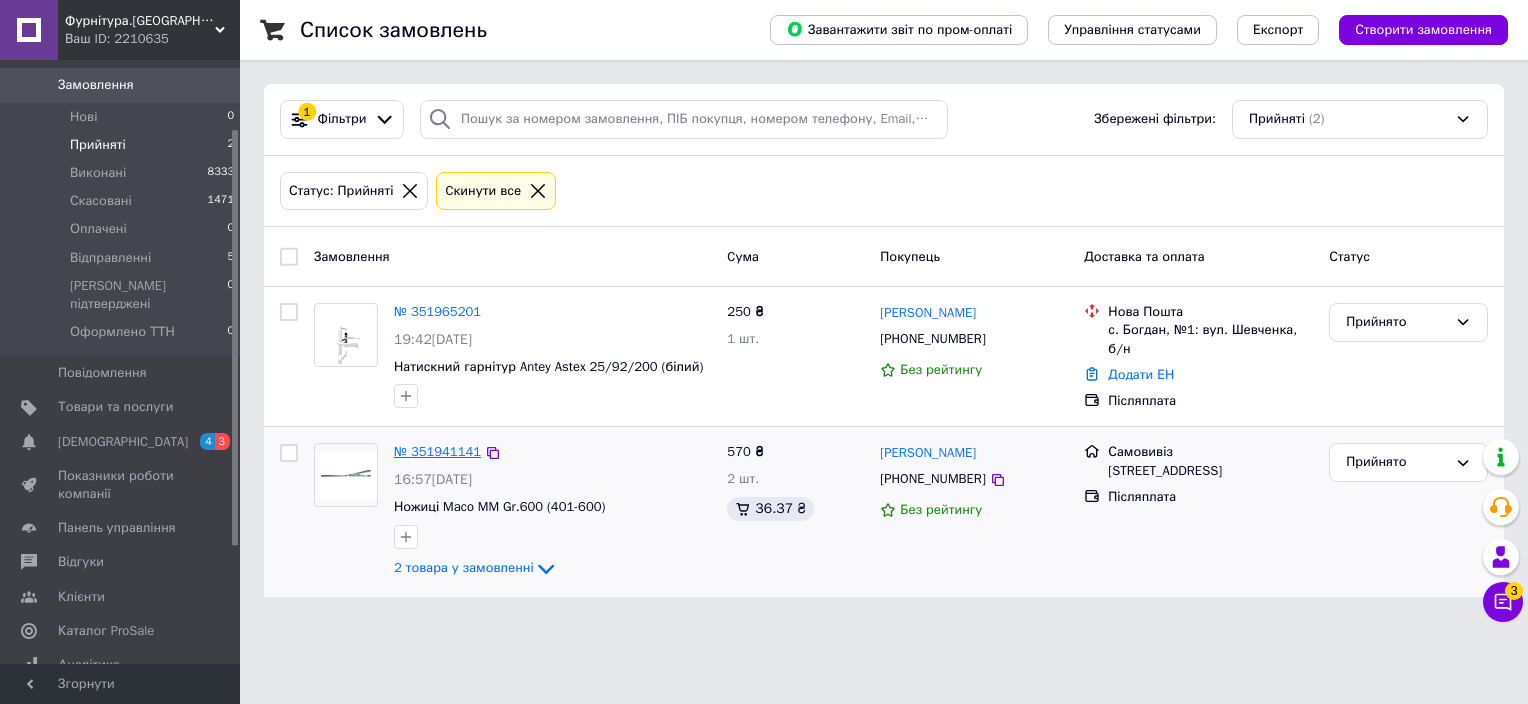 click on "№ 351941141" at bounding box center (437, 451) 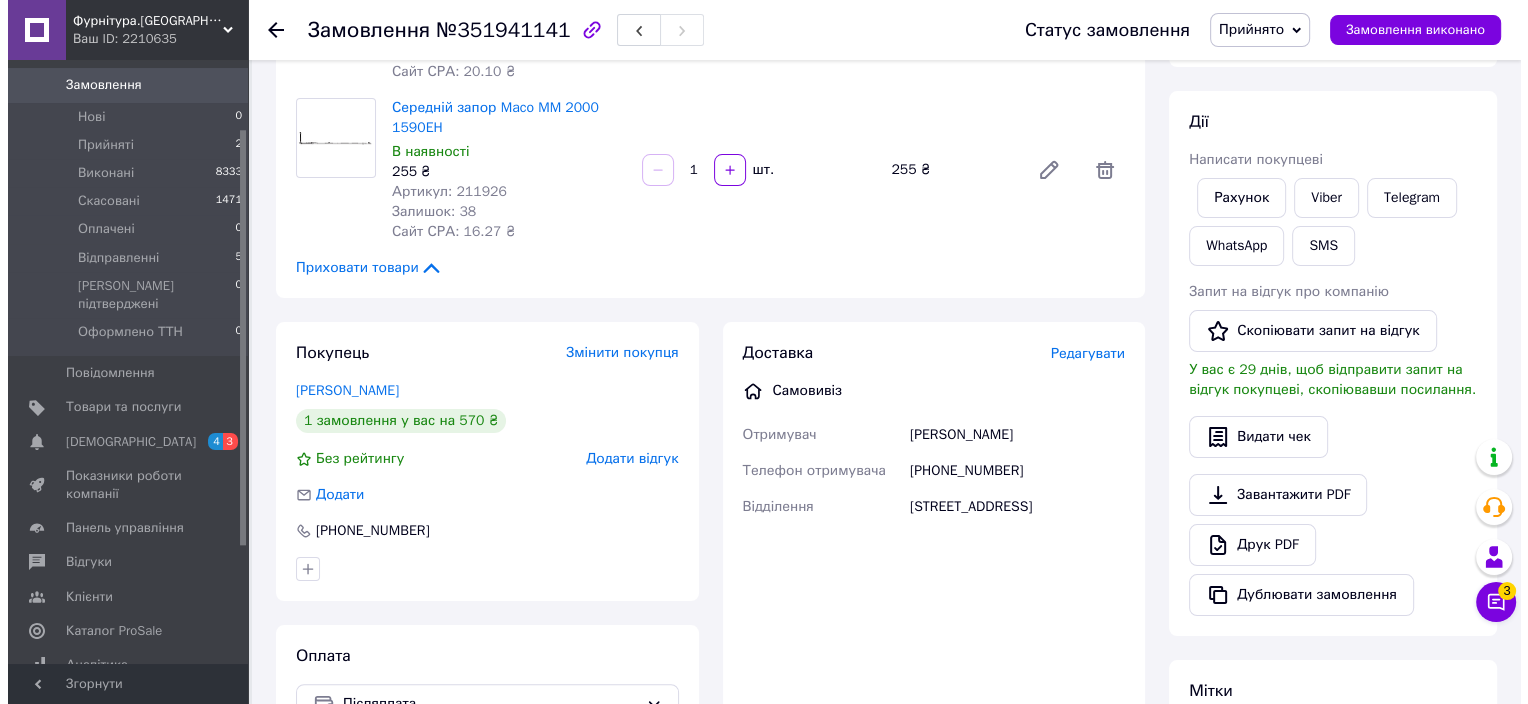 scroll, scrollTop: 0, scrollLeft: 0, axis: both 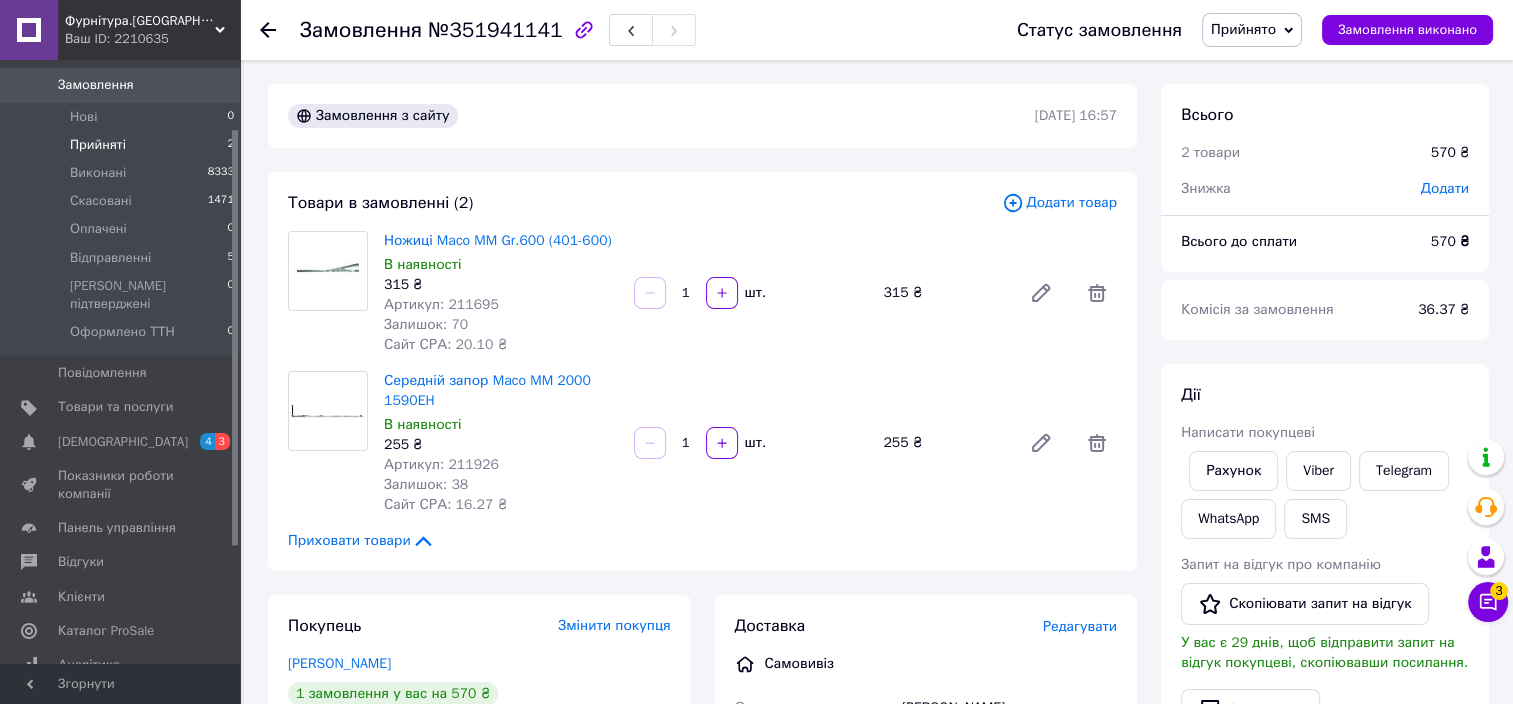 click on "Прийняті" at bounding box center (98, 145) 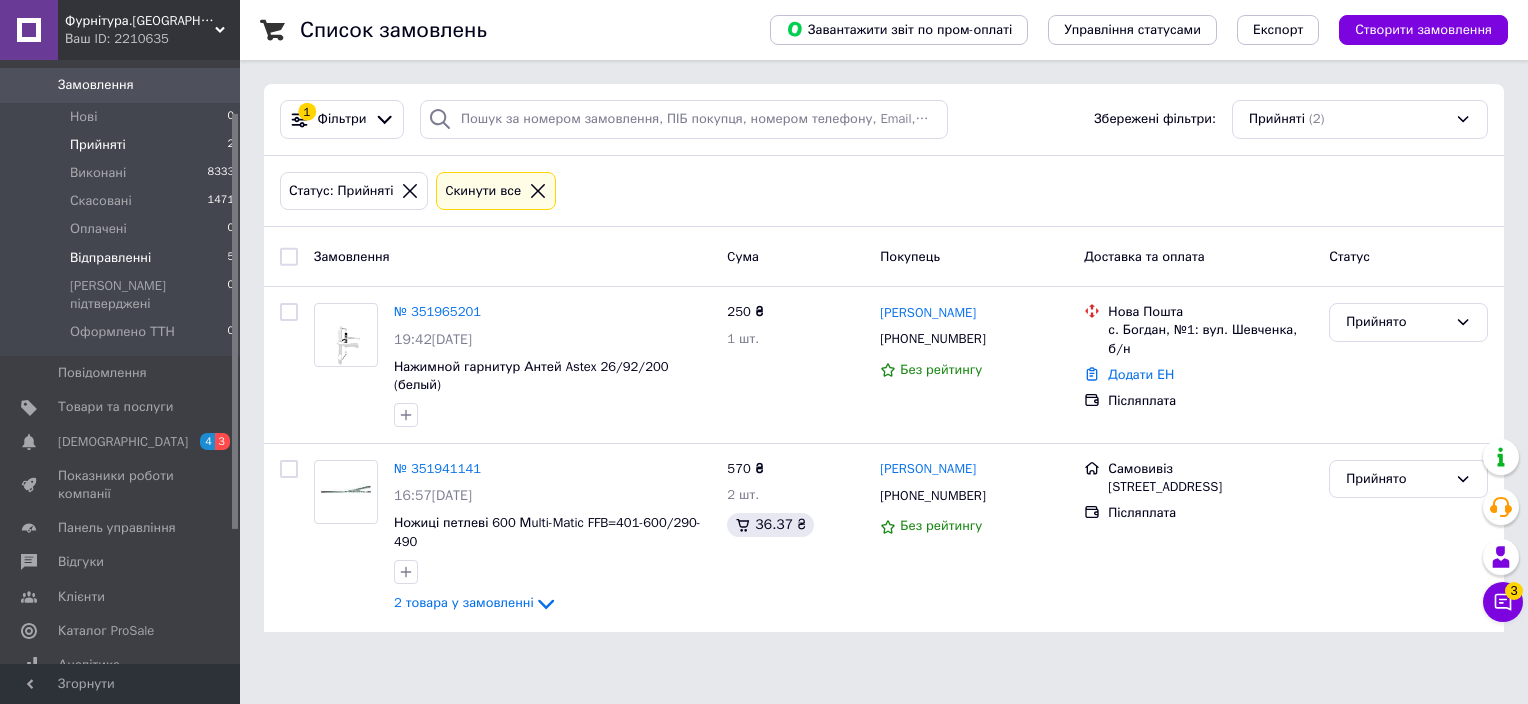 scroll, scrollTop: 0, scrollLeft: 0, axis: both 